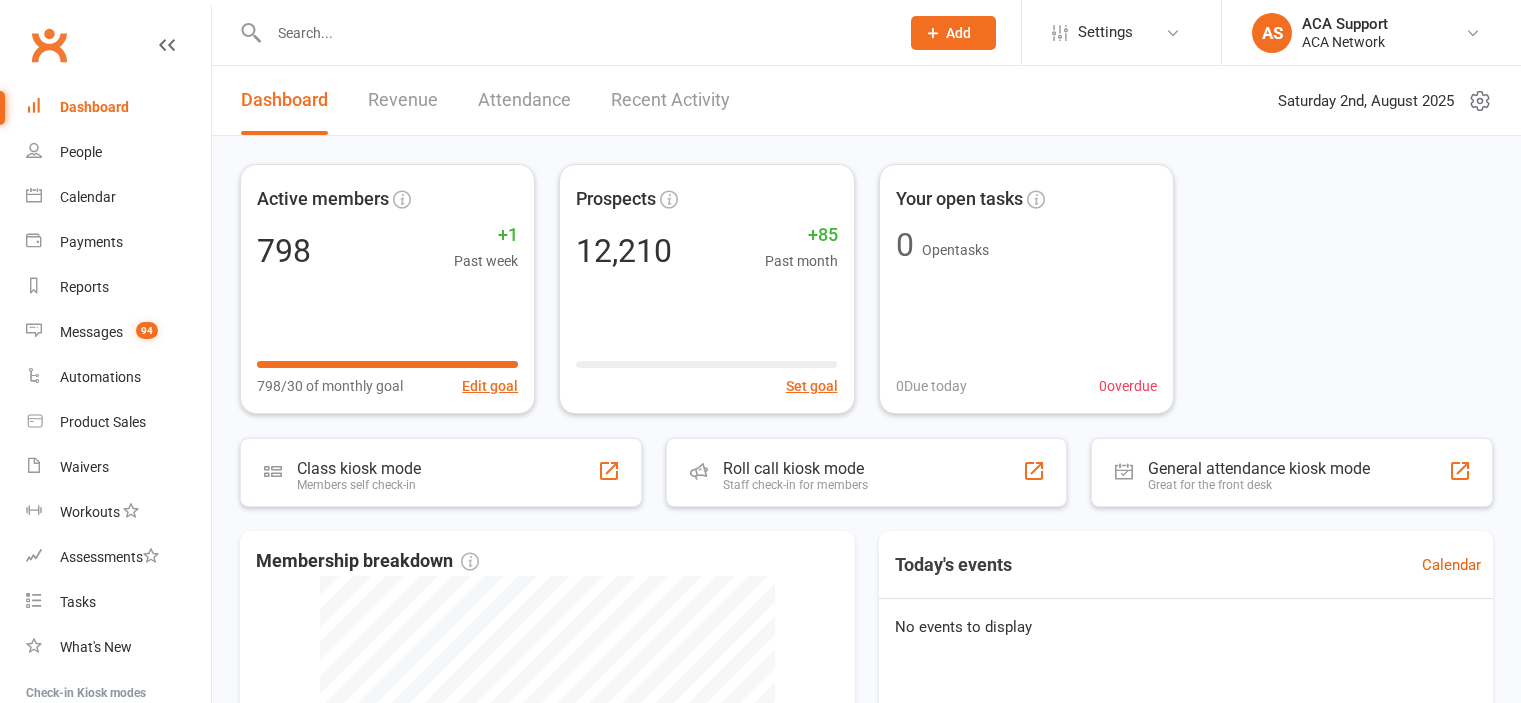 scroll, scrollTop: 0, scrollLeft: 0, axis: both 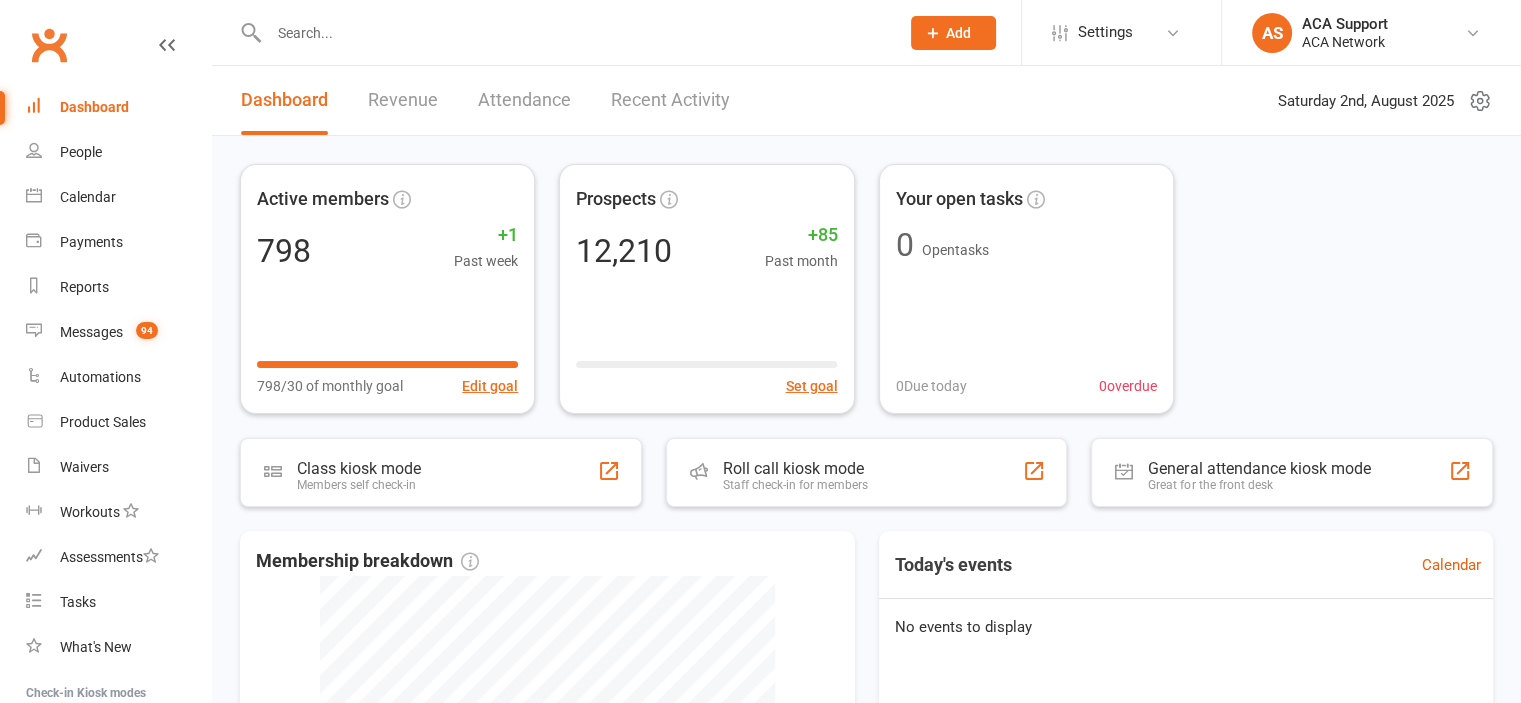 click at bounding box center (574, 33) 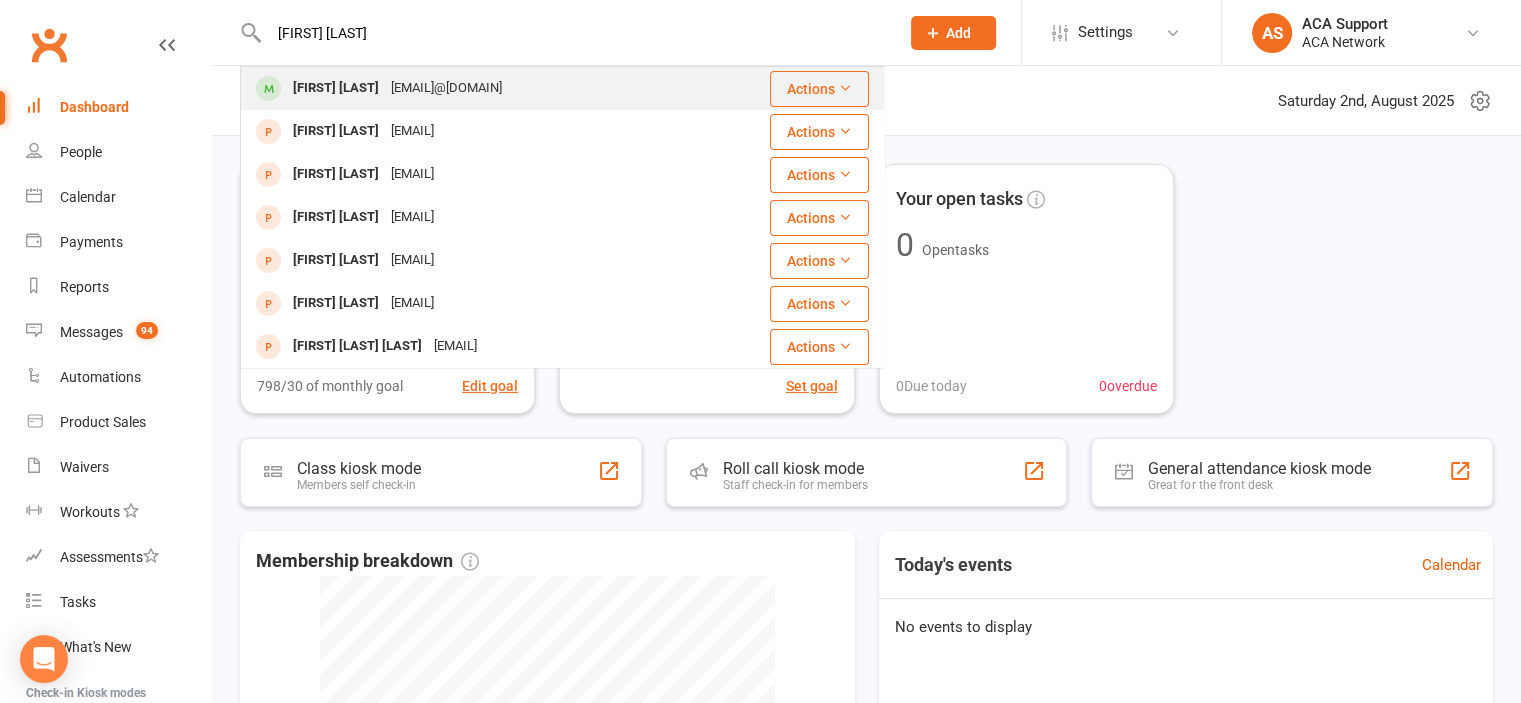 type on "[FIRST] [LAST]" 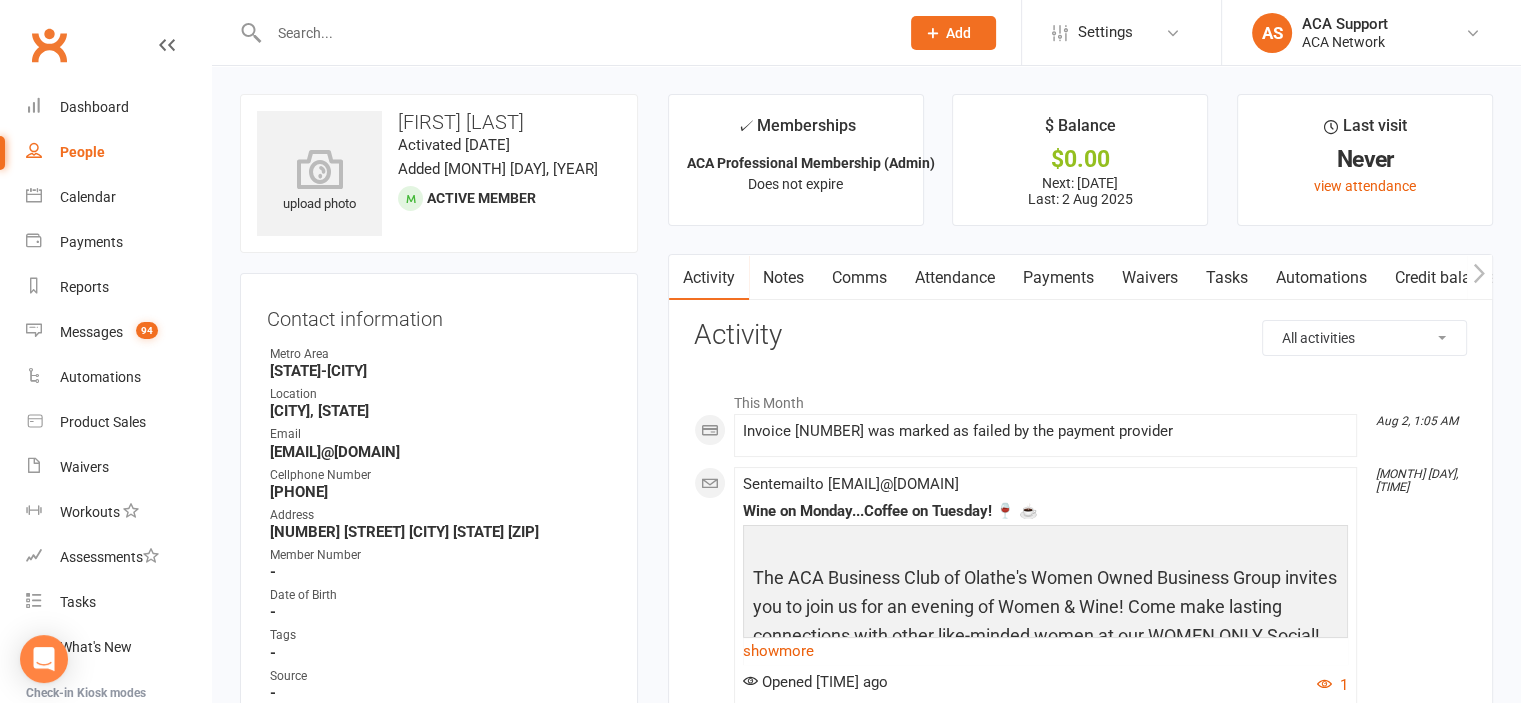 click on "Payments" at bounding box center [1058, 278] 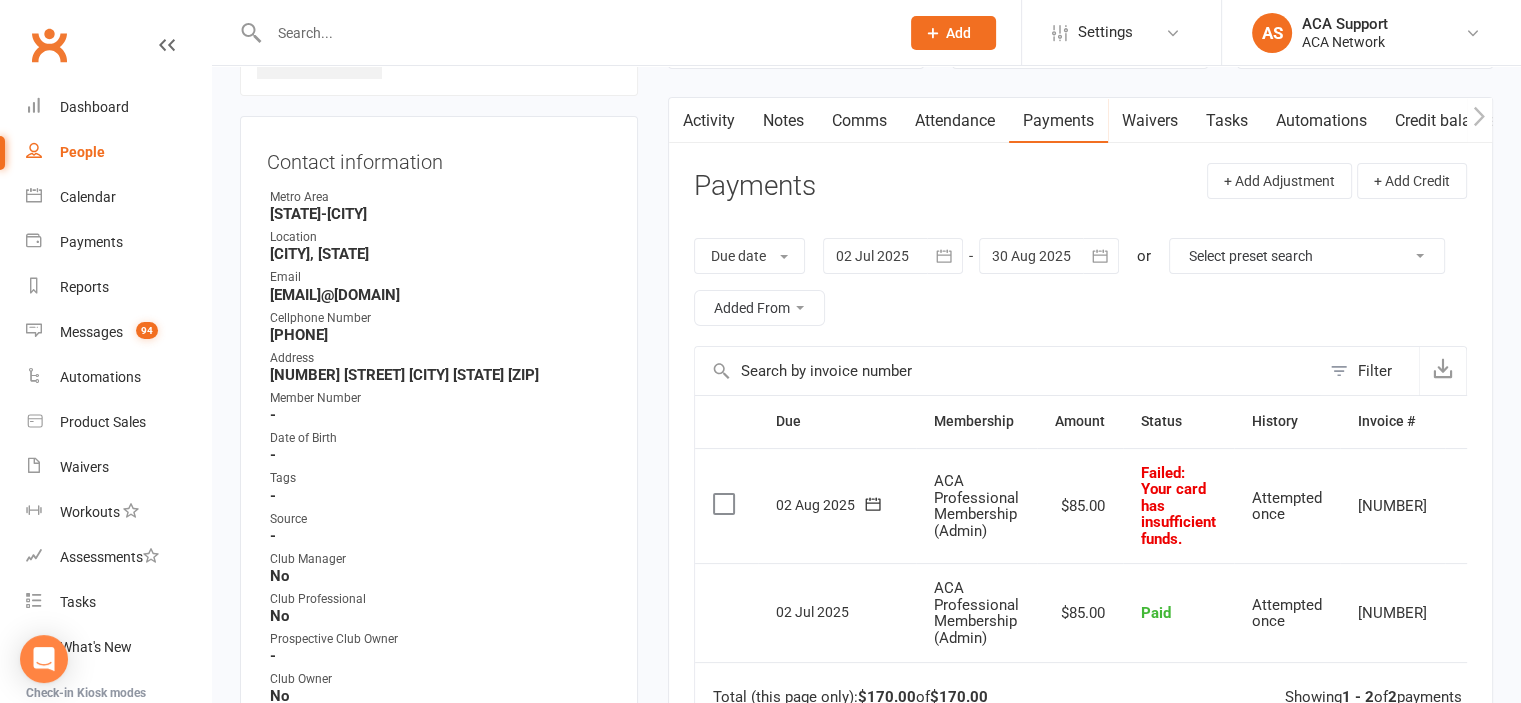 scroll, scrollTop: 0, scrollLeft: 0, axis: both 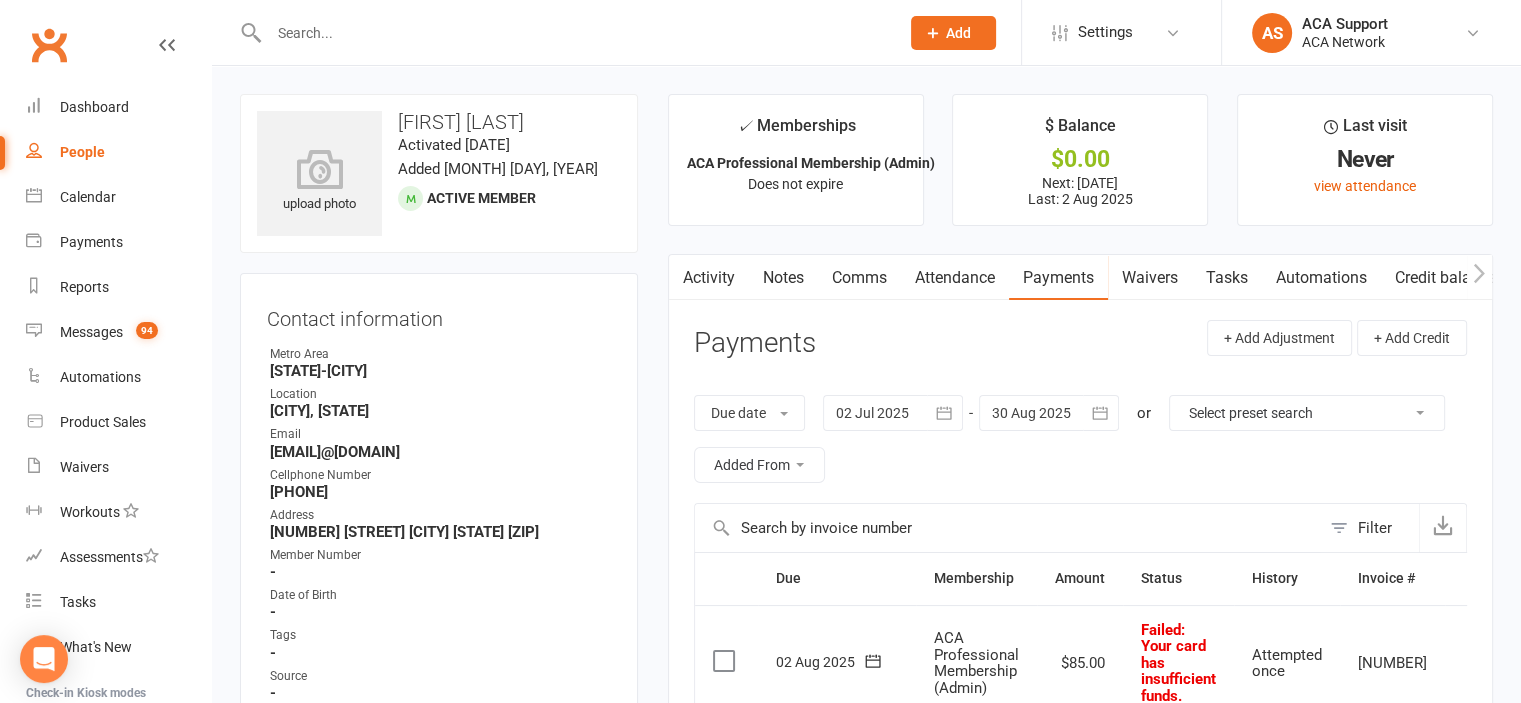 click on "Comms" at bounding box center (859, 278) 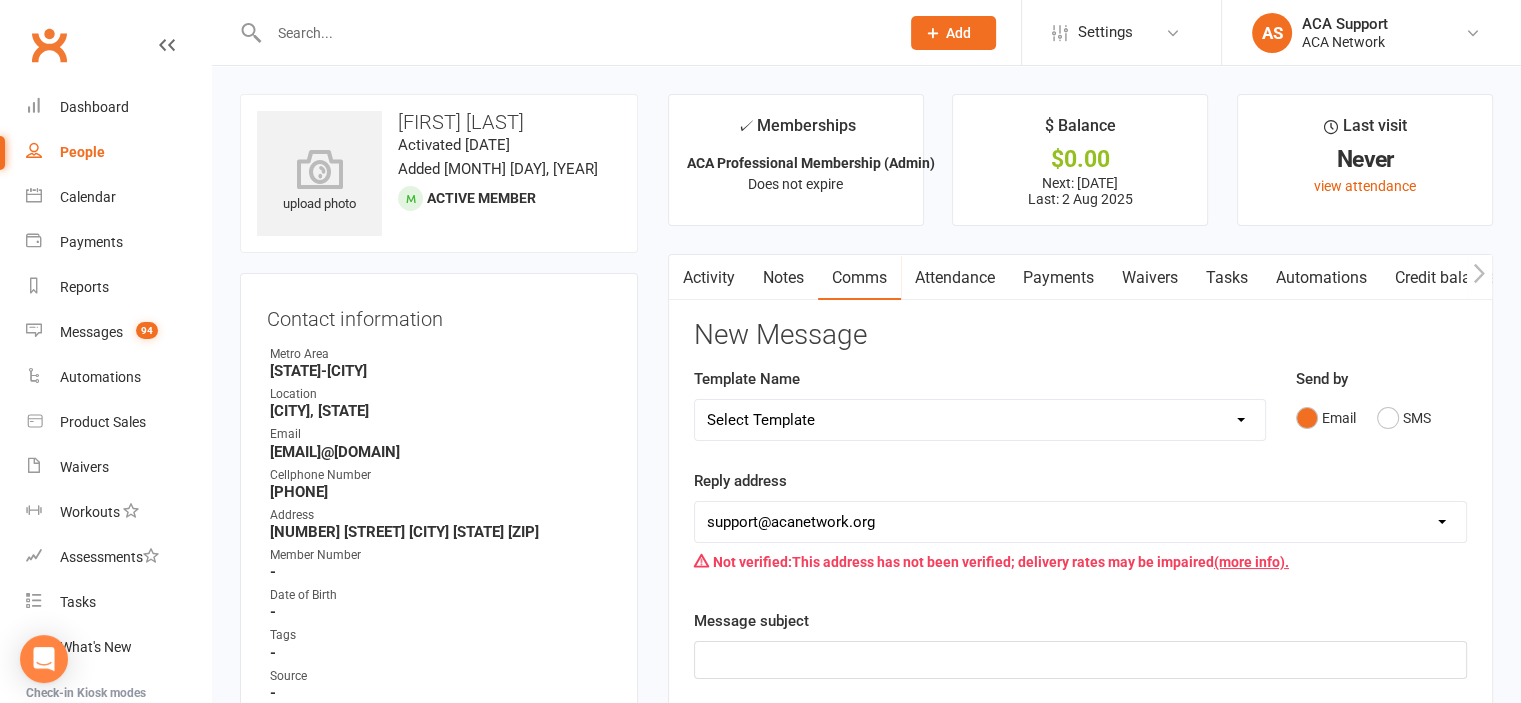 click on "Select Template [Email] ACA Club Life Email [Email] Club Coffee Message [Email] Learn about the ACA Business Club [Email] 1. Membership Decline Notice [Email] 2. Membership Decline Notice [Email] 3. Membership Decline Notice [Email] 4. Final Membership Decline Notice [Email] 5. Thank you for your involvement [Email] ACA Business Club Letter of Invitation [Email] Checking In [Email] Still Interested?" at bounding box center (980, 420) 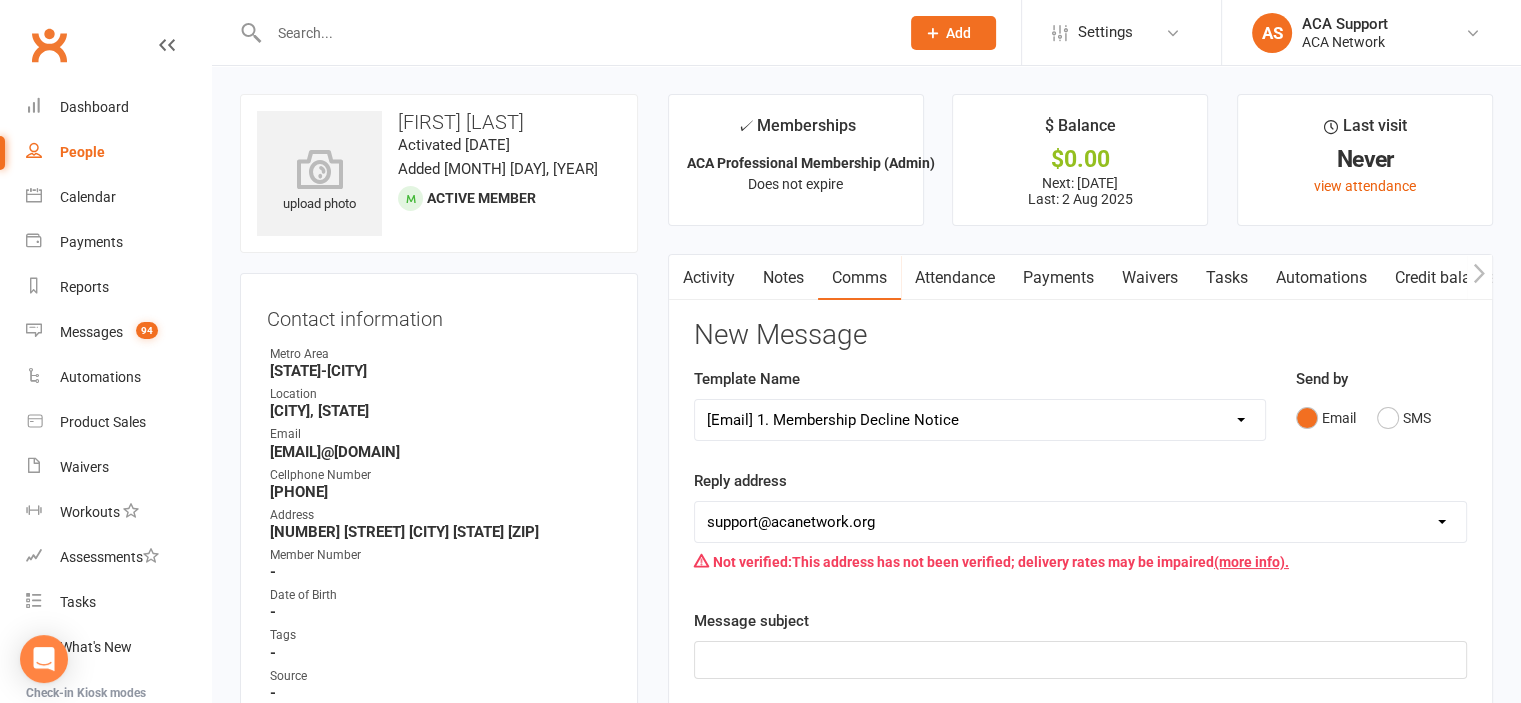 click on "Select Template [Email] ACA Club Life Email [Email] Club Coffee Message [Email] Learn about the ACA Business Club [Email] 1. Membership Decline Notice [Email] 2. Membership Decline Notice [Email] 3. Membership Decline Notice [Email] 4. Final Membership Decline Notice [Email] 5. Thank you for your involvement [Email] ACA Business Club Letter of Invitation [Email] Checking In [Email] Still Interested?" at bounding box center [980, 420] 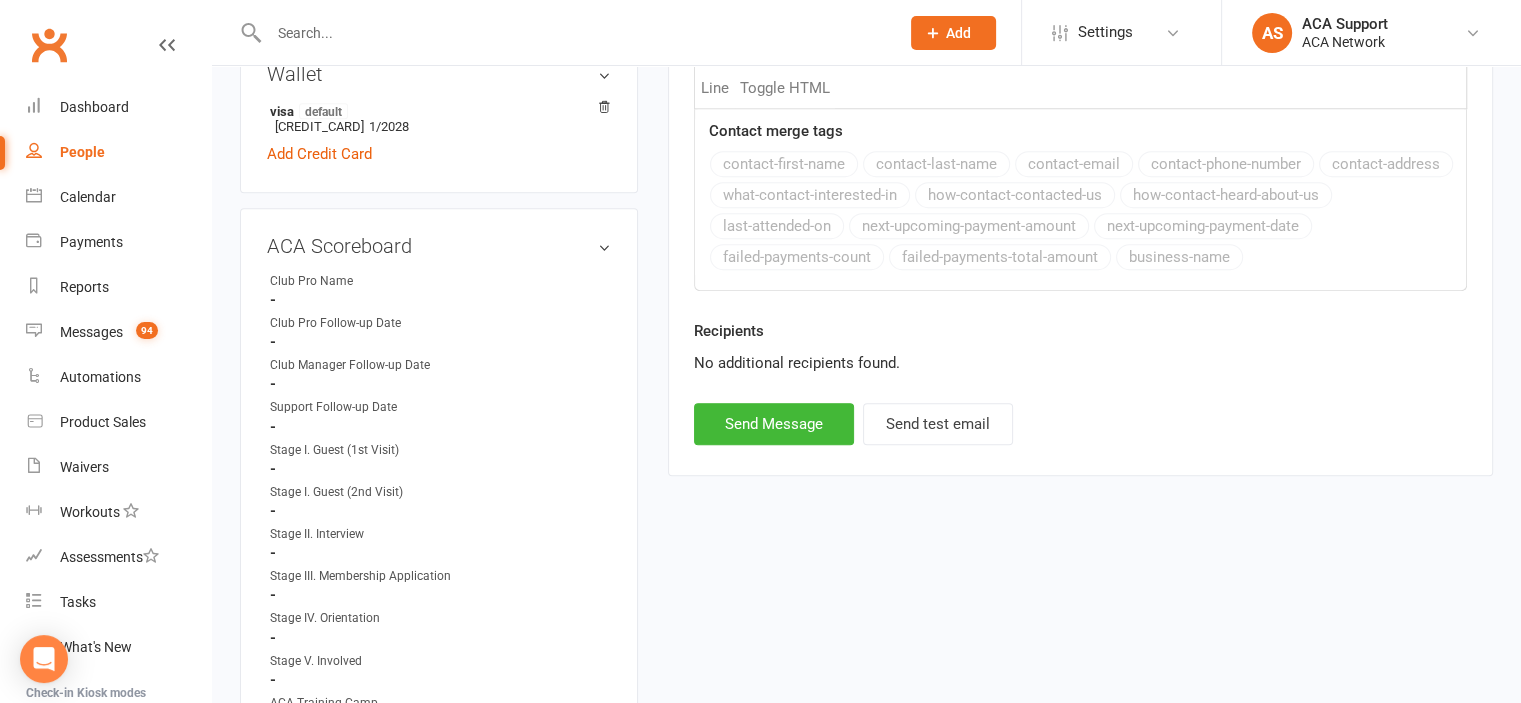 scroll, scrollTop: 1040, scrollLeft: 0, axis: vertical 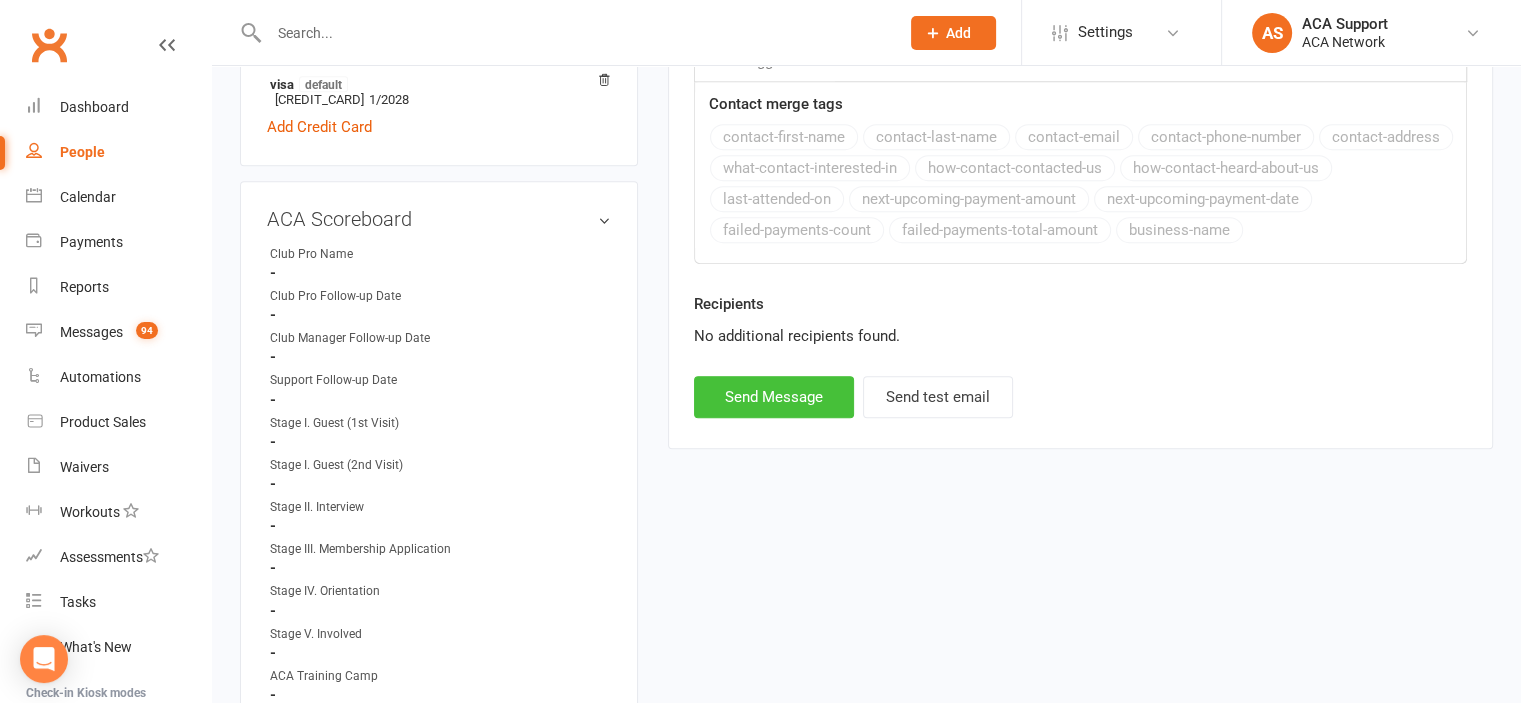 click on "Send Message" at bounding box center [774, 397] 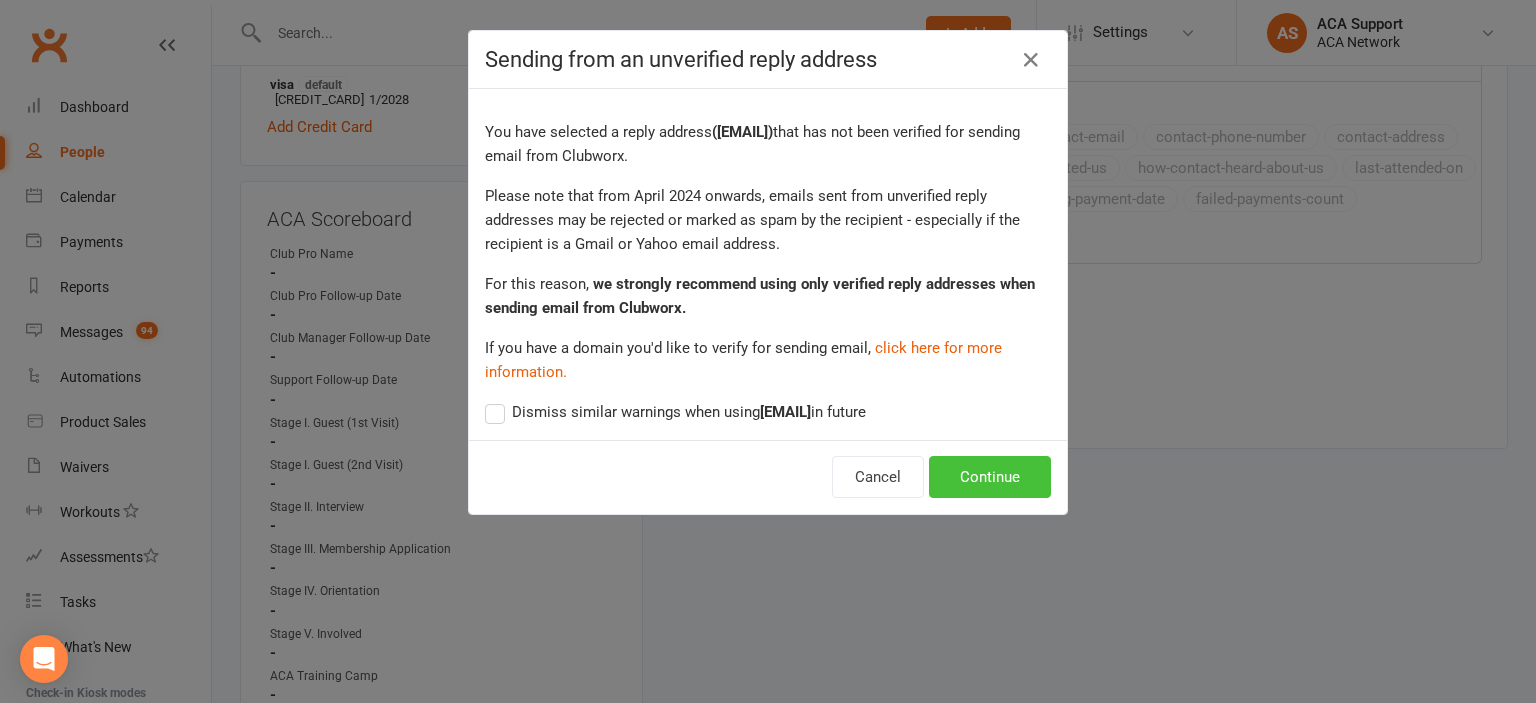 click on "Continue" at bounding box center [990, 477] 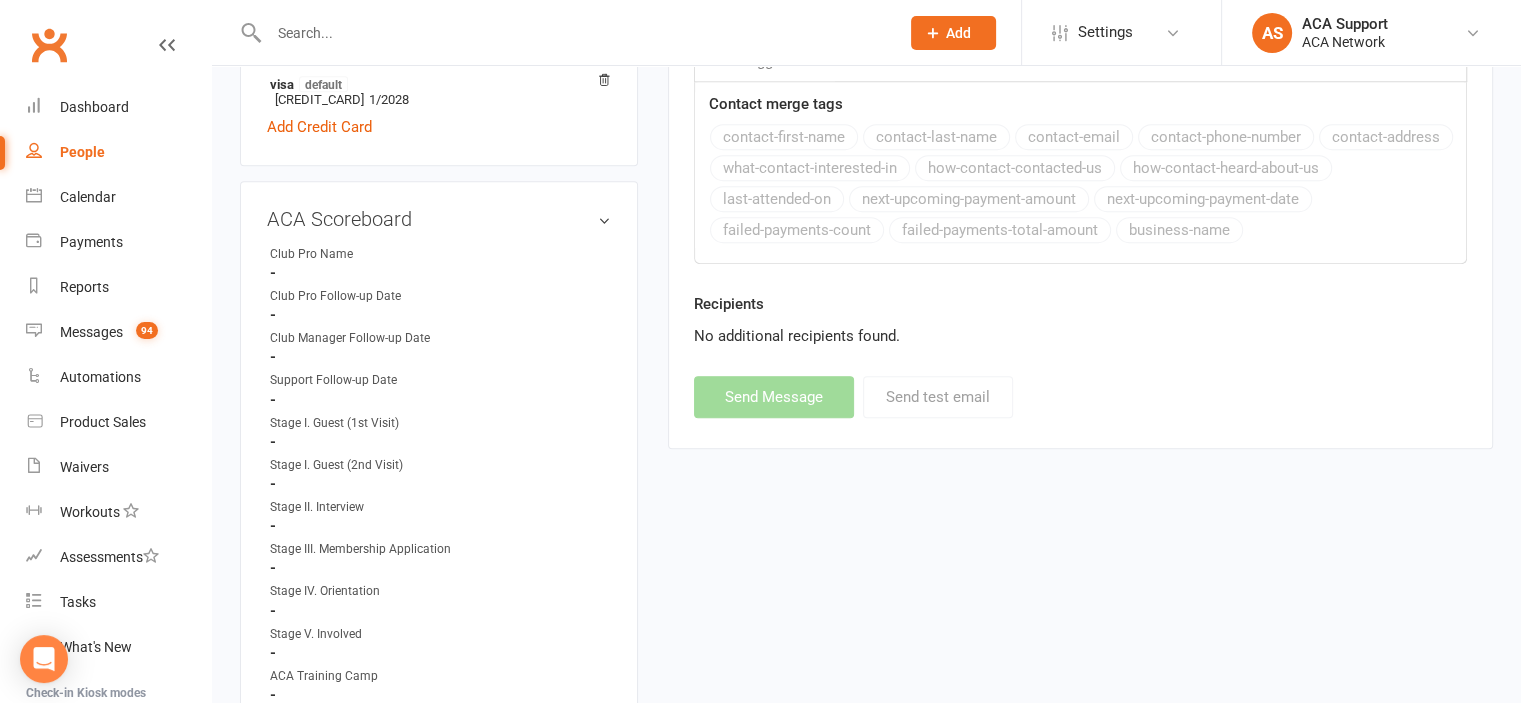 select 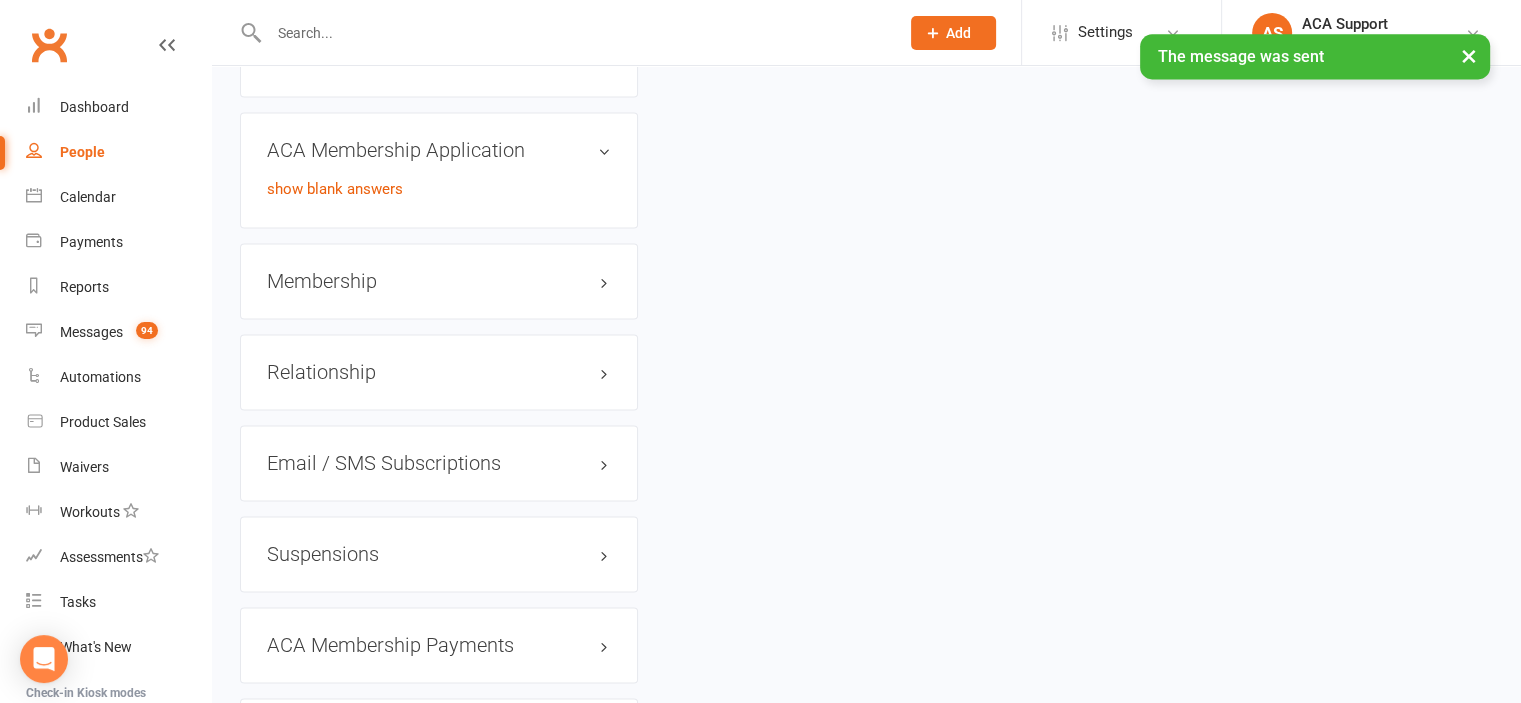 scroll, scrollTop: 3028, scrollLeft: 0, axis: vertical 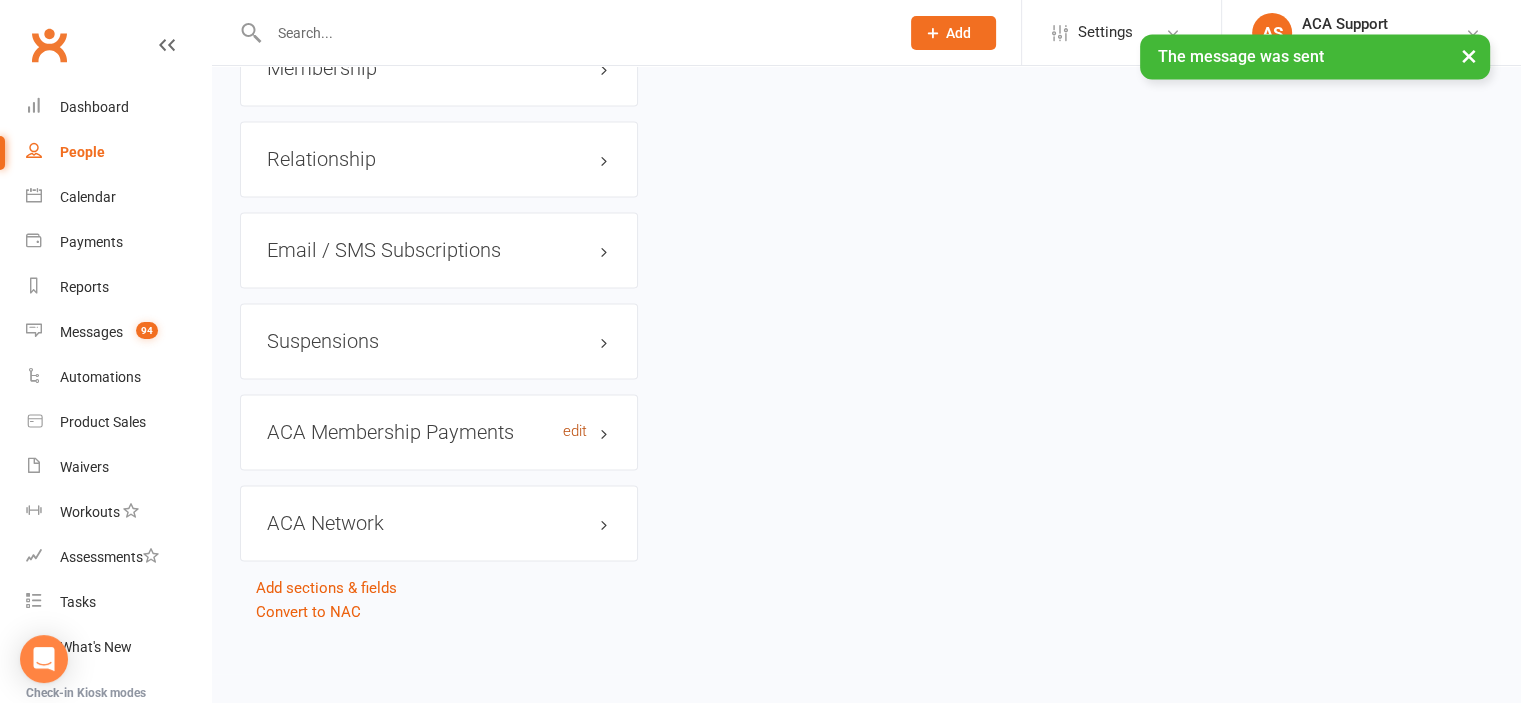 click on "edit" at bounding box center (575, 431) 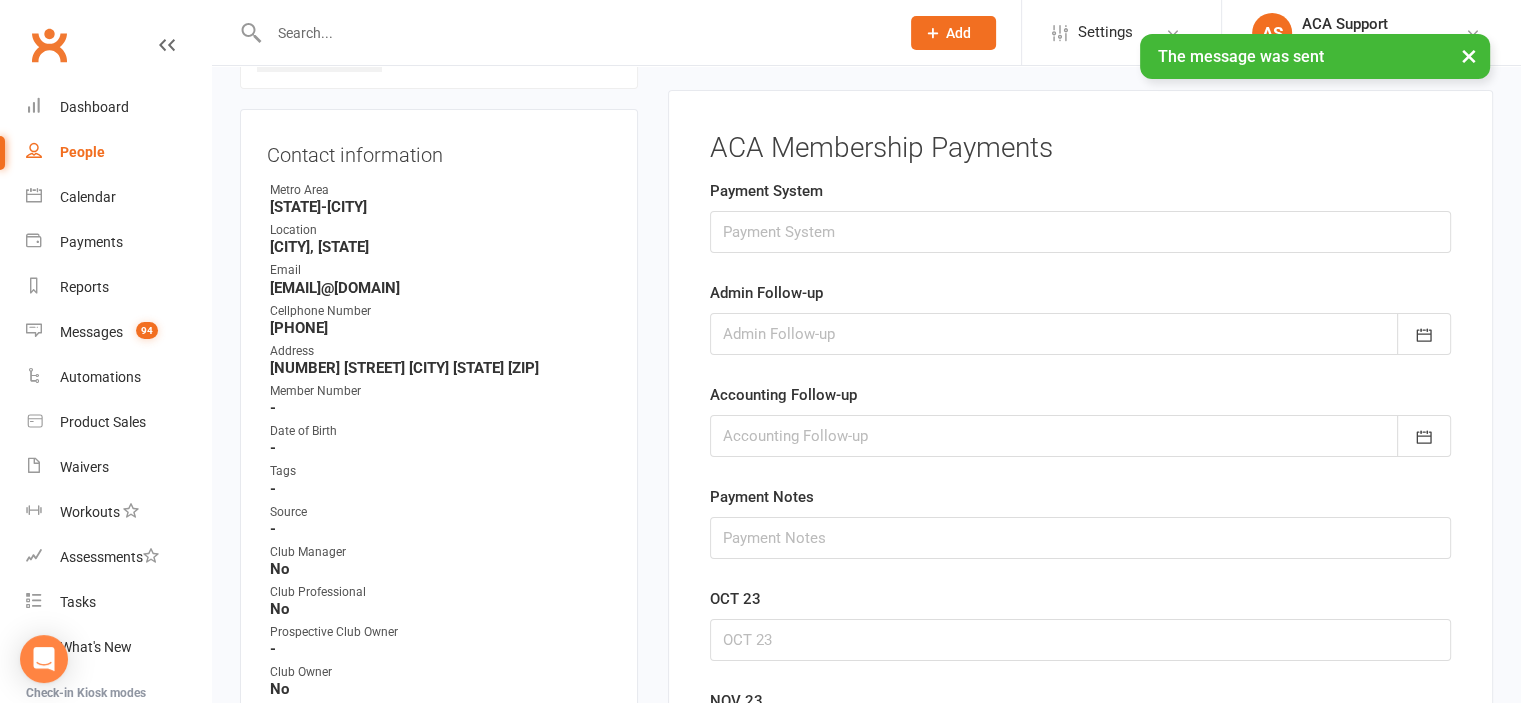 scroll, scrollTop: 152, scrollLeft: 0, axis: vertical 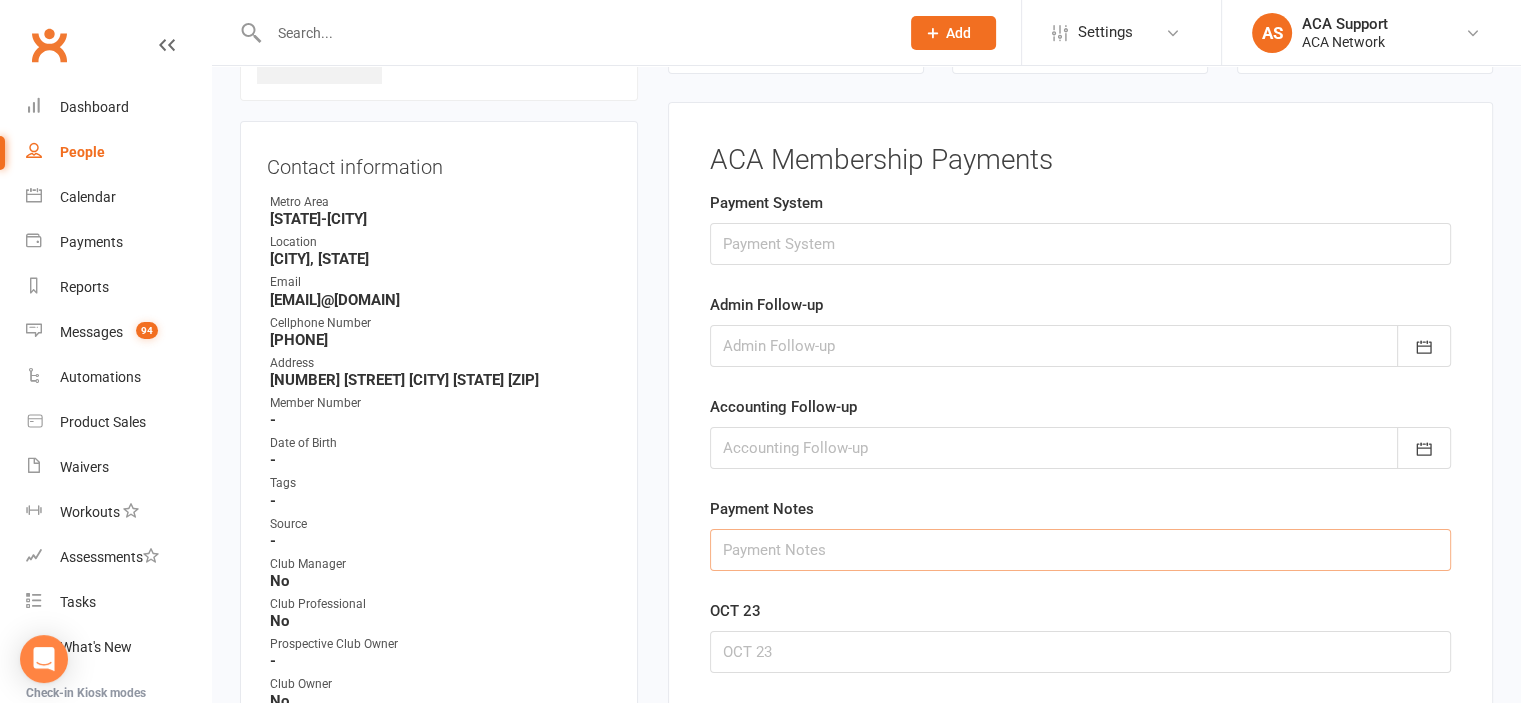 click at bounding box center [1080, 550] 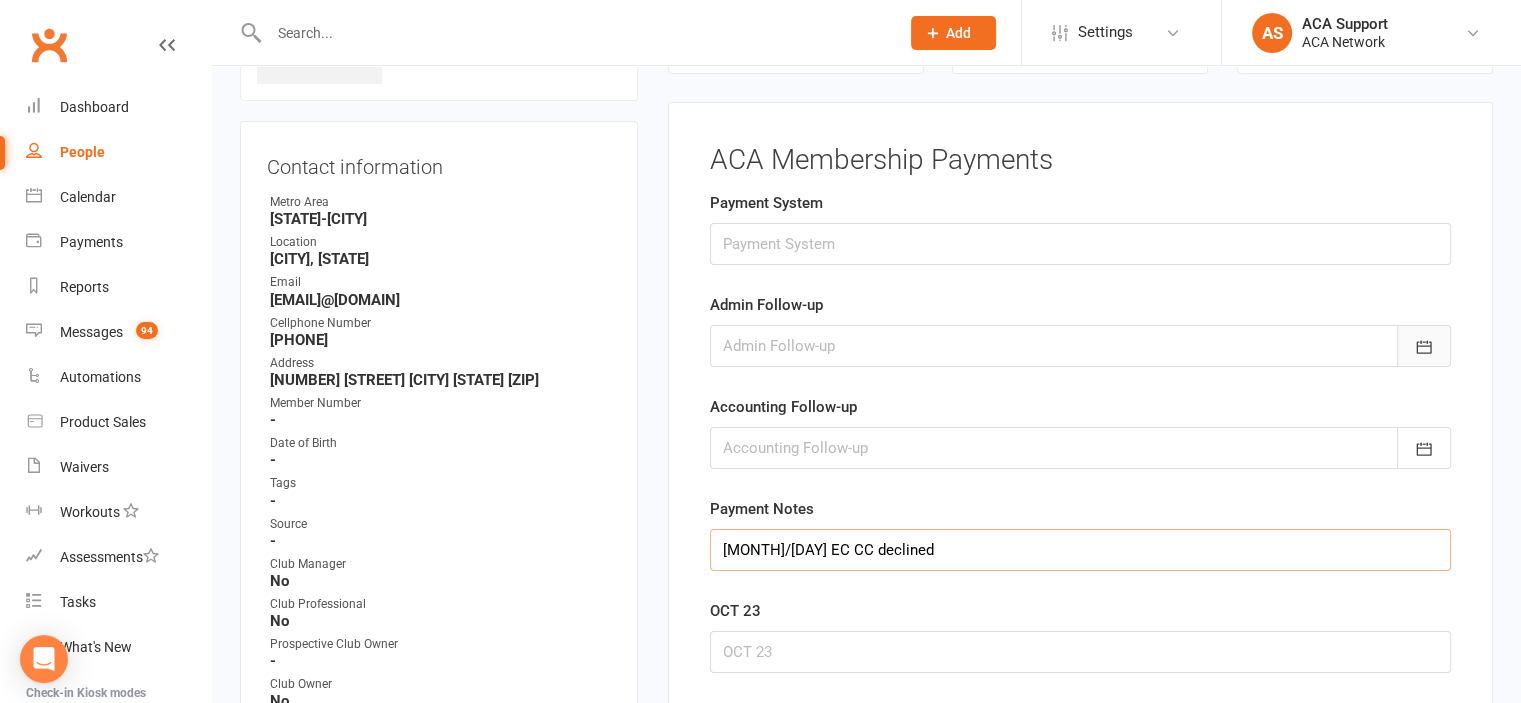 type on "[MONTH]/[DAY] EC CC declined" 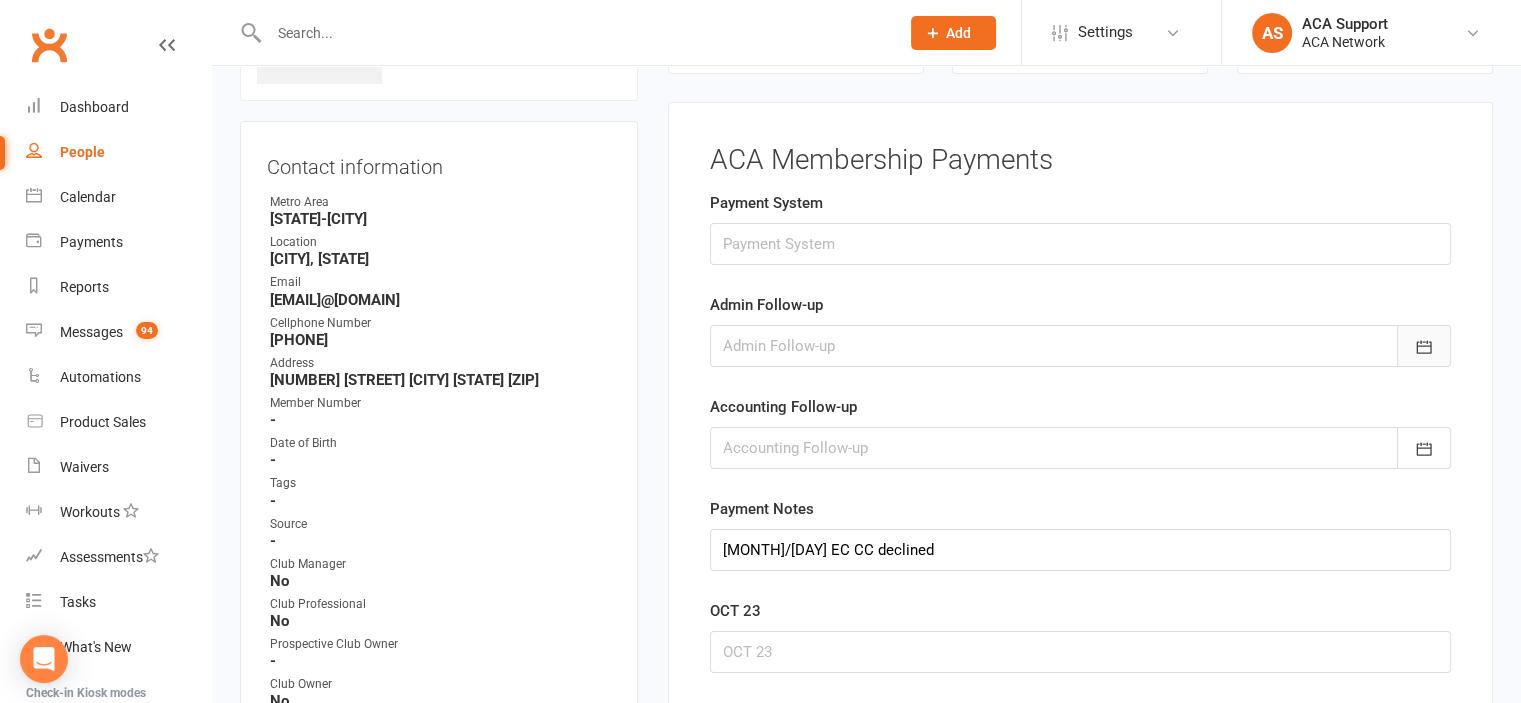 click 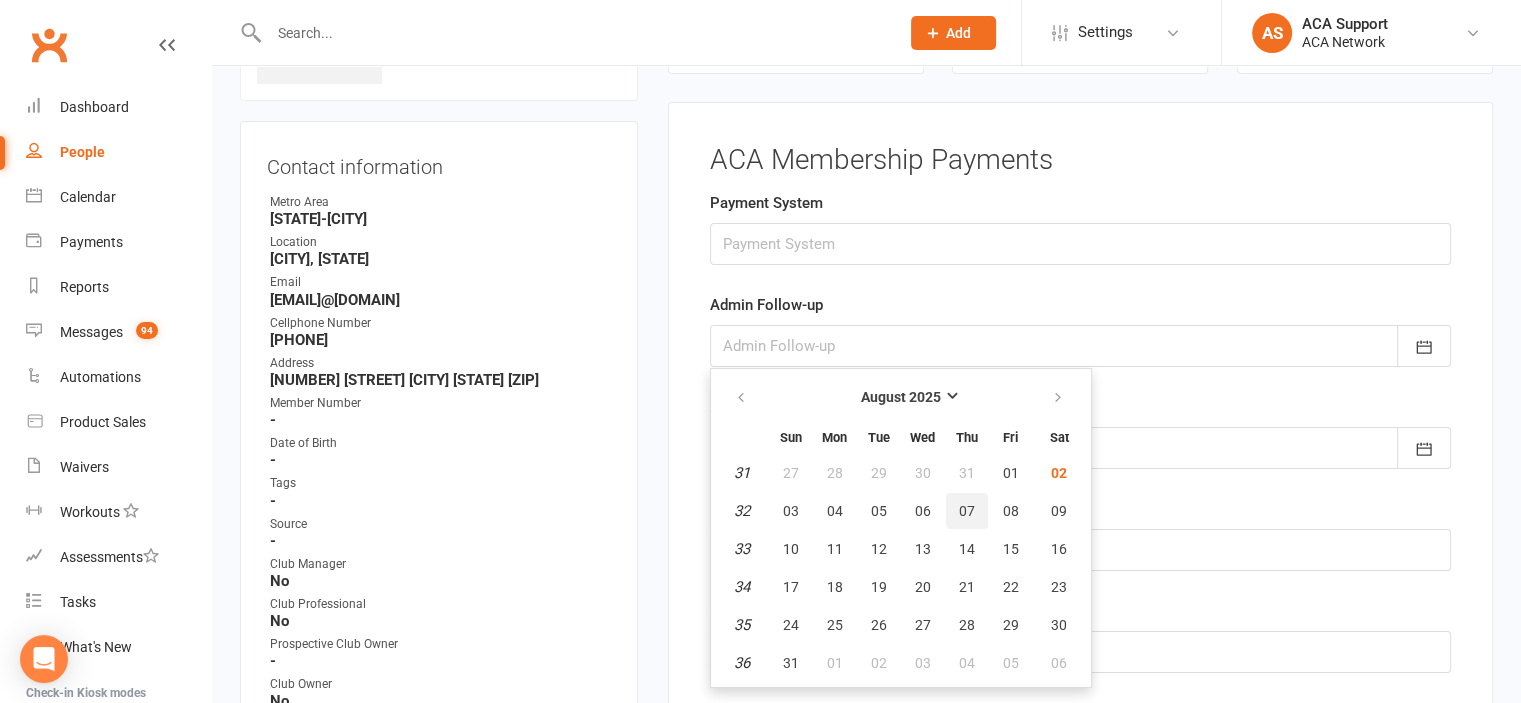 click on "07" at bounding box center (967, 511) 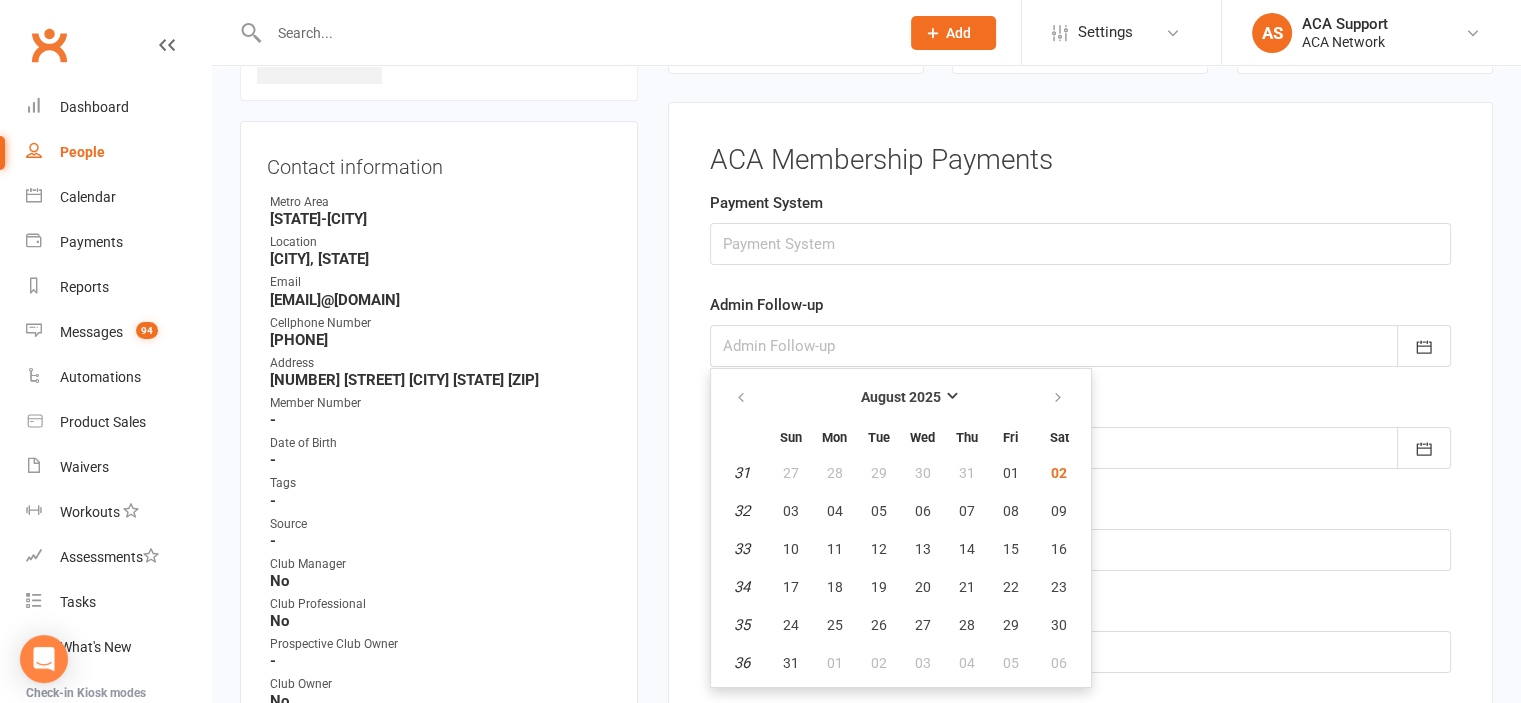 type on "07 Aug 2025" 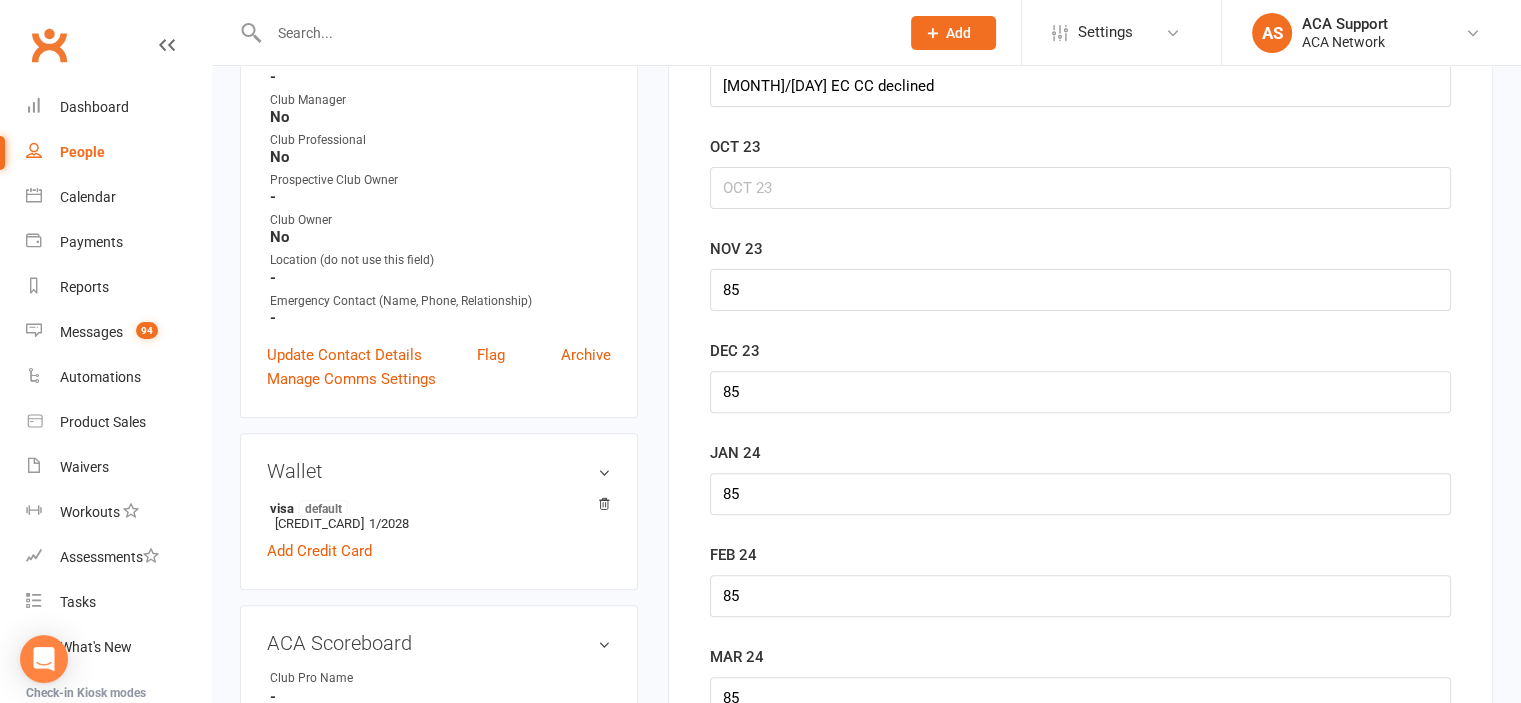 scroll, scrollTop: 1048, scrollLeft: 0, axis: vertical 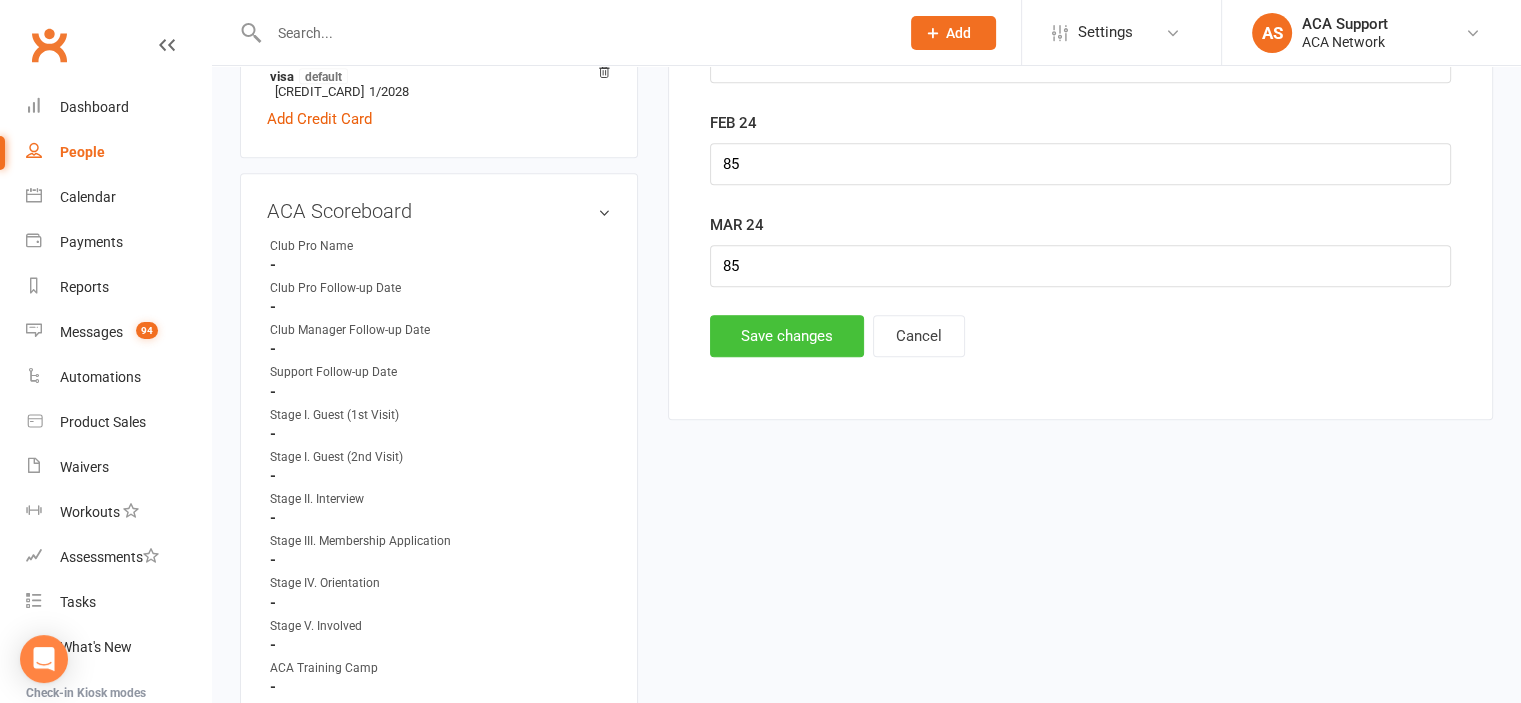 click on "Save changes" at bounding box center (787, 336) 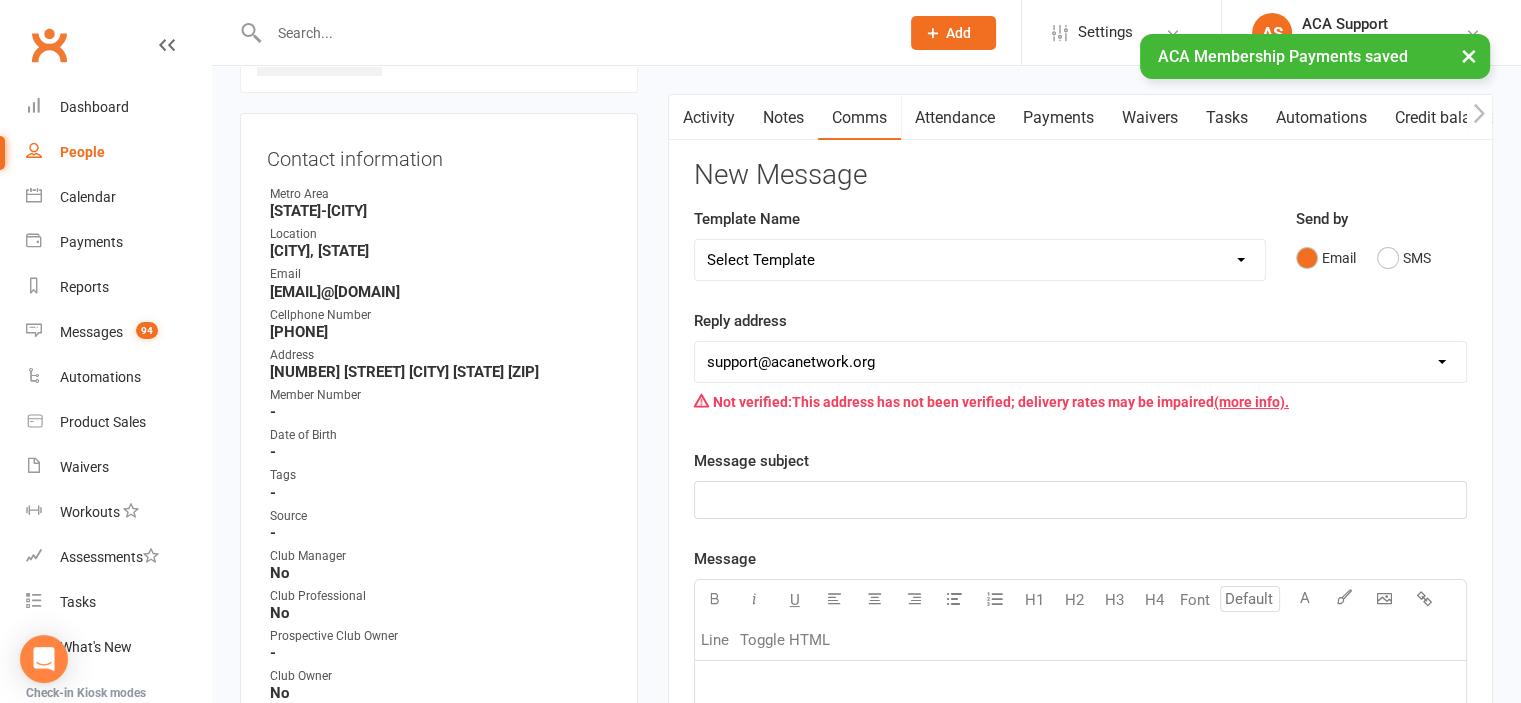 scroll, scrollTop: 0, scrollLeft: 0, axis: both 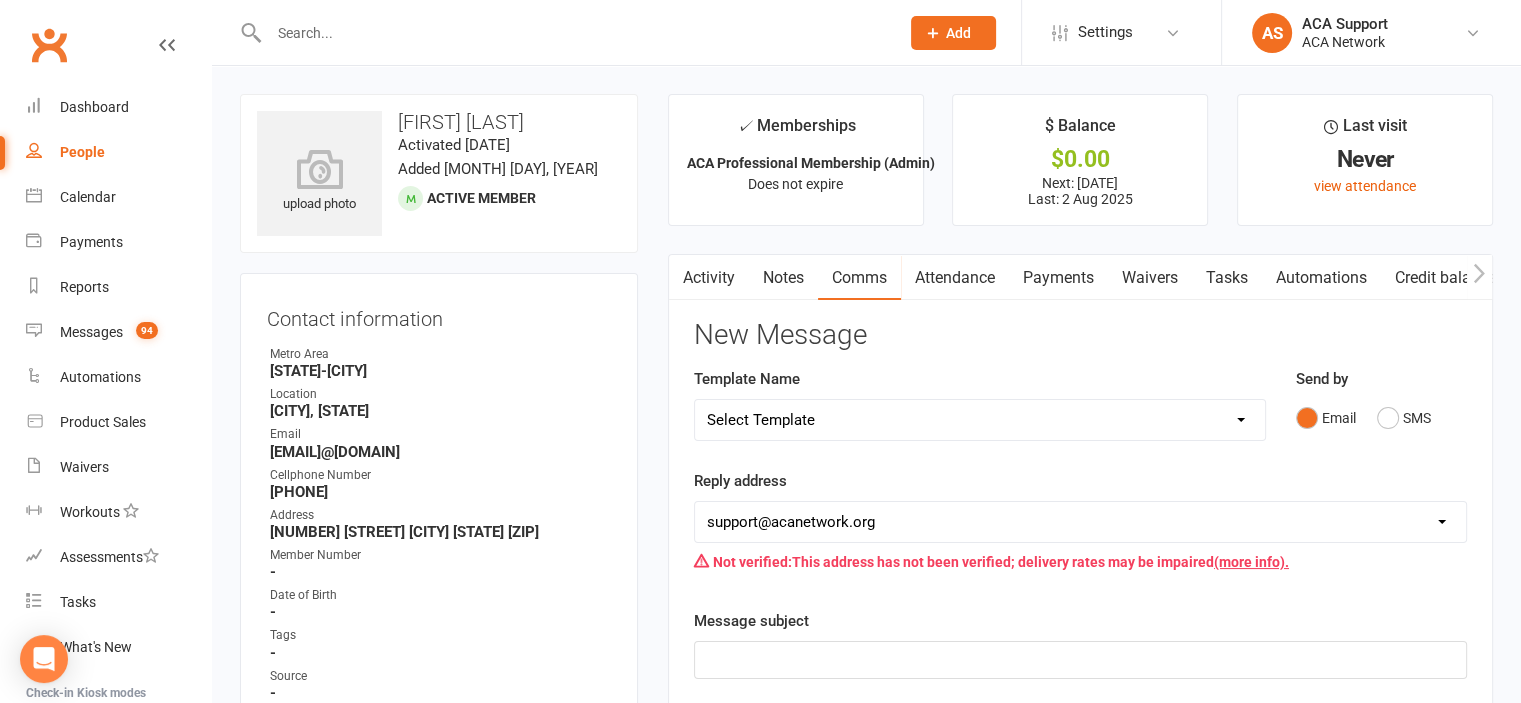 click at bounding box center (574, 33) 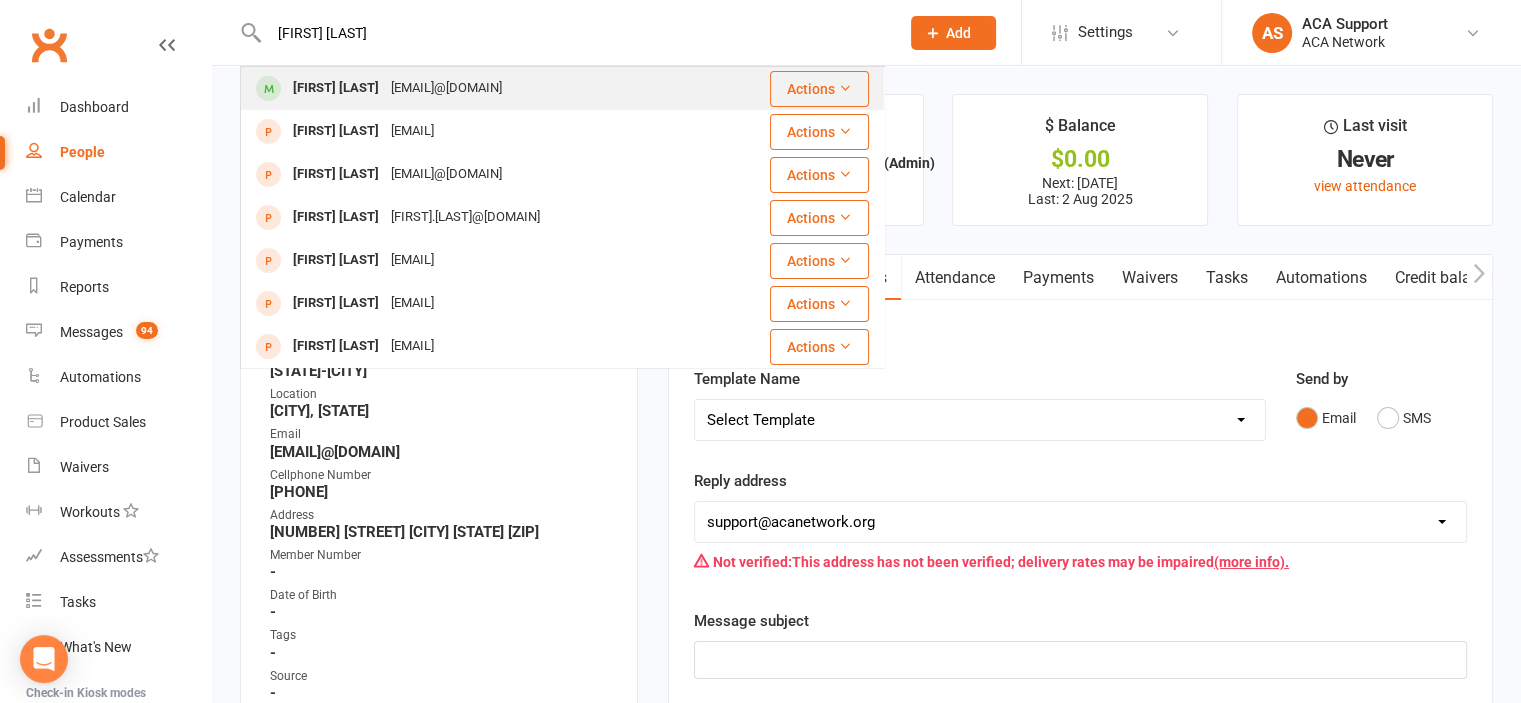 type on "[FIRST] [LAST]" 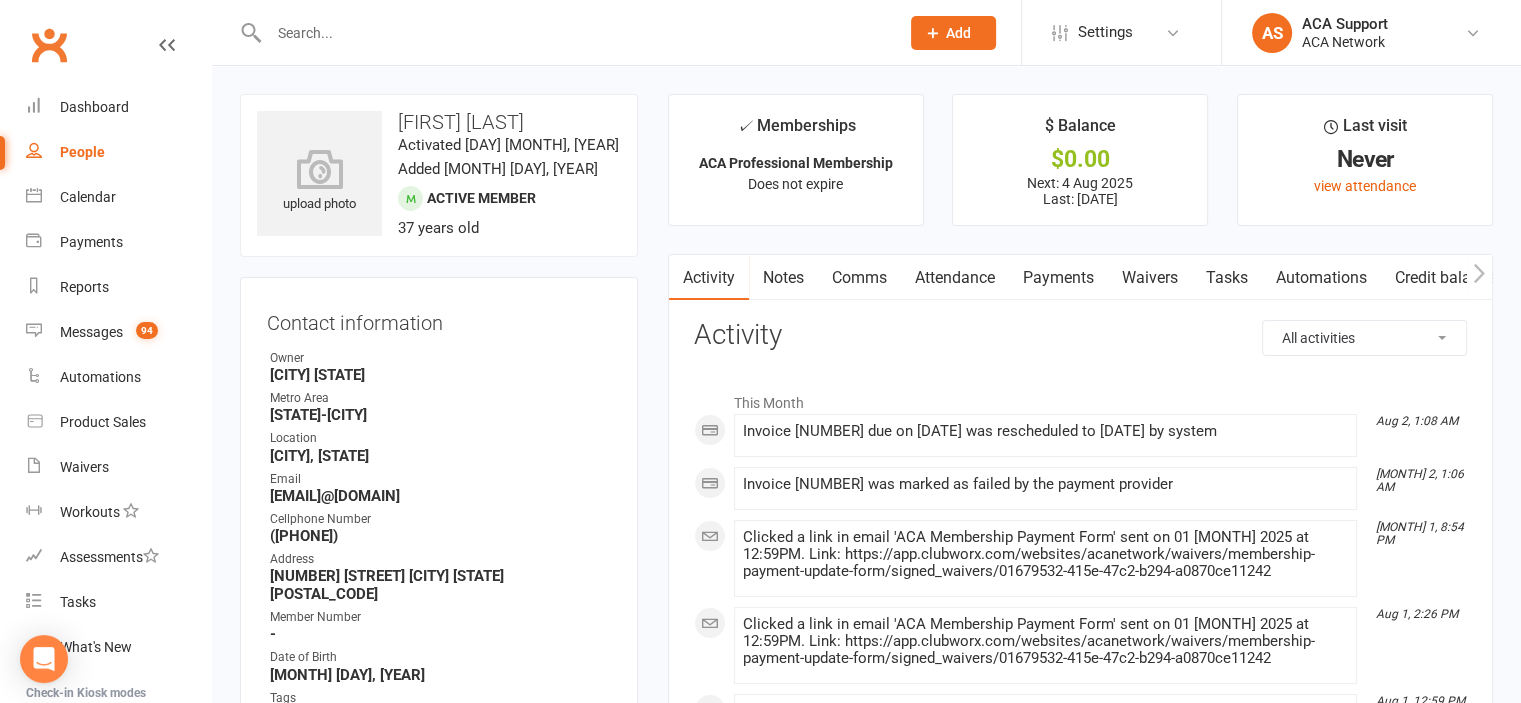 click on "Payments" at bounding box center [1058, 278] 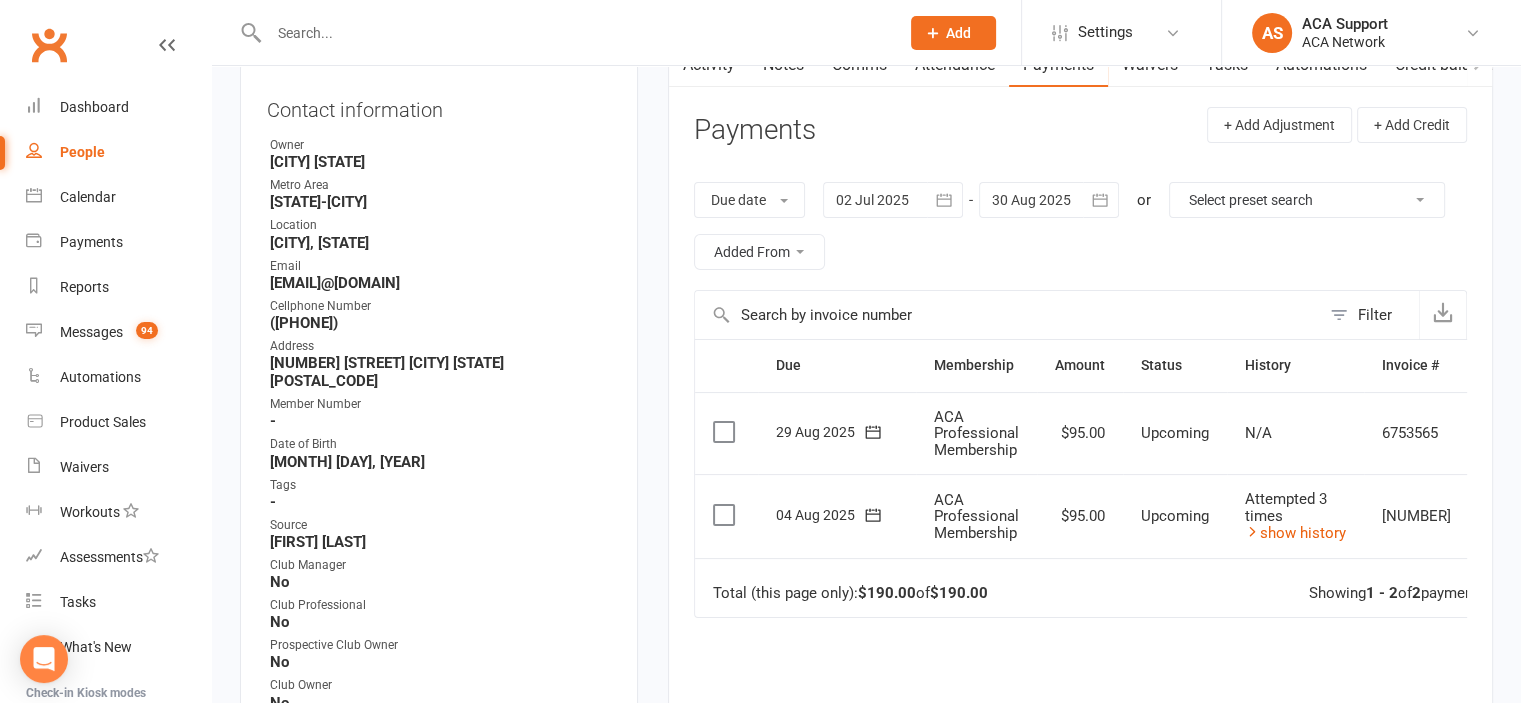 scroll, scrollTop: 218, scrollLeft: 0, axis: vertical 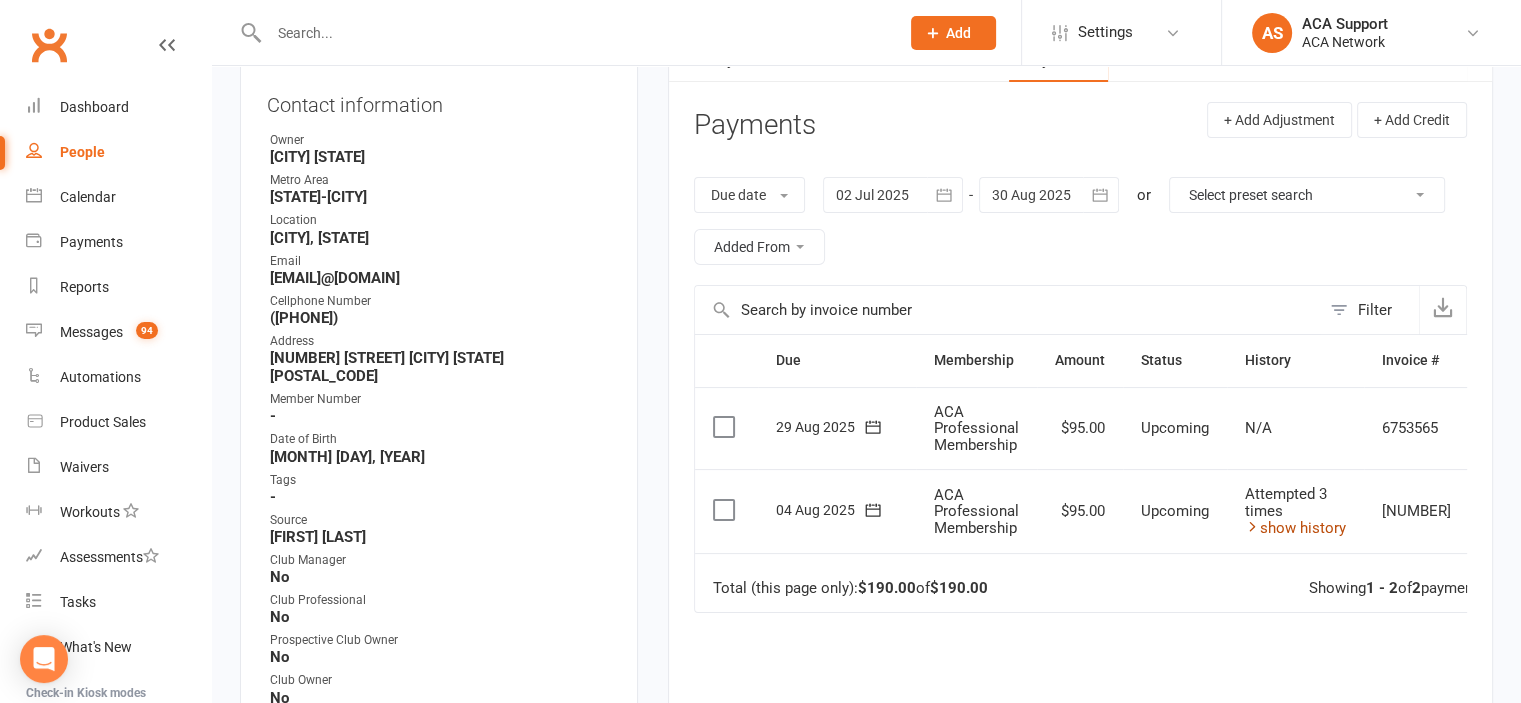 click on "show history" at bounding box center (1295, 528) 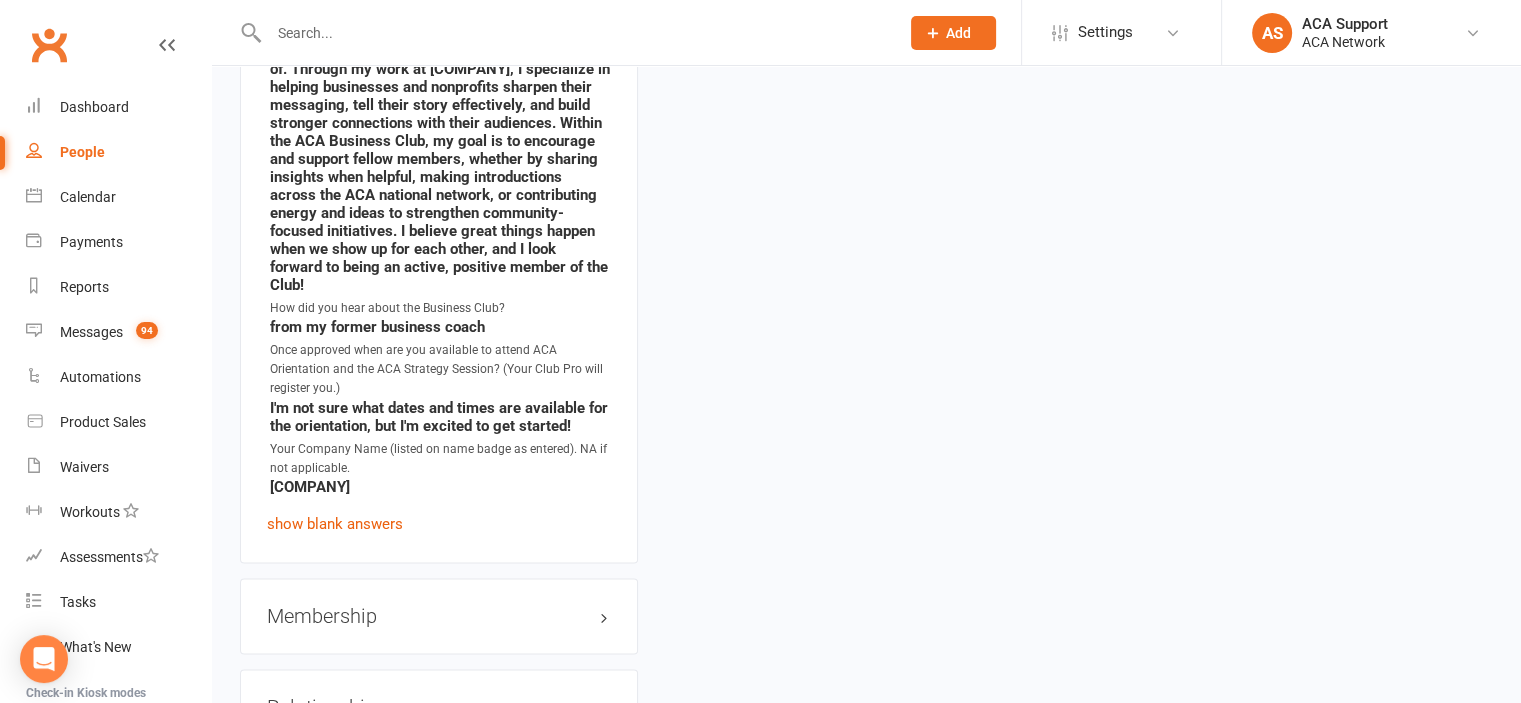 scroll, scrollTop: 3606, scrollLeft: 0, axis: vertical 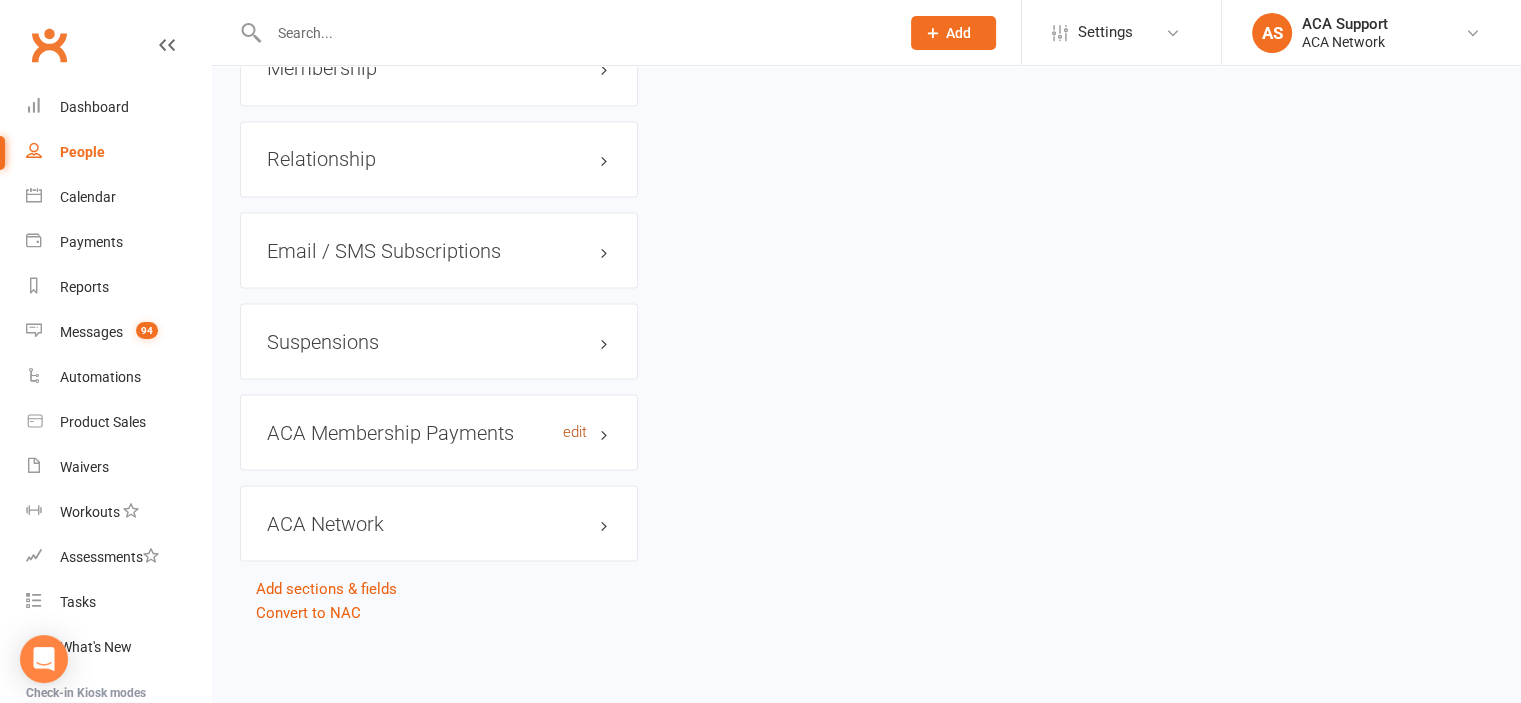 click on "edit" at bounding box center [575, 431] 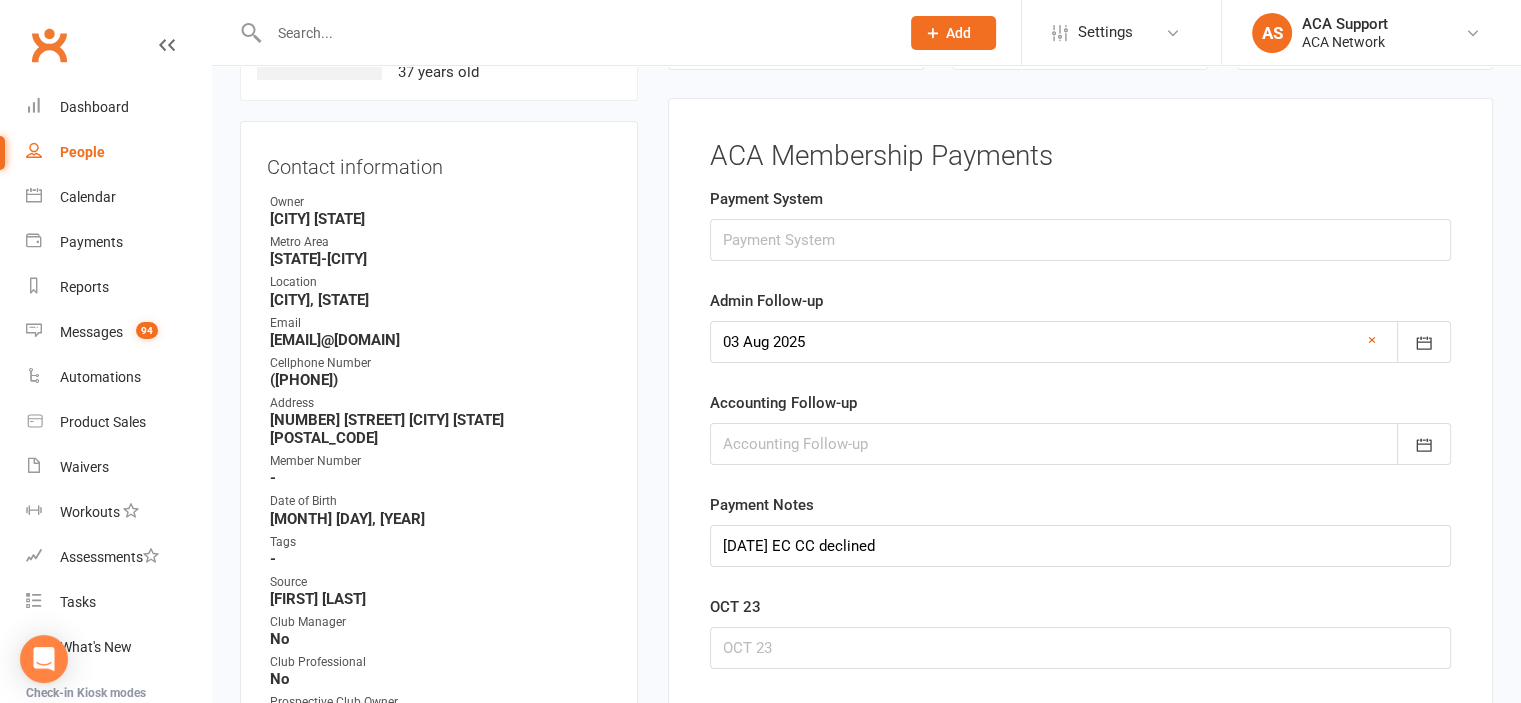 scroll, scrollTop: 152, scrollLeft: 0, axis: vertical 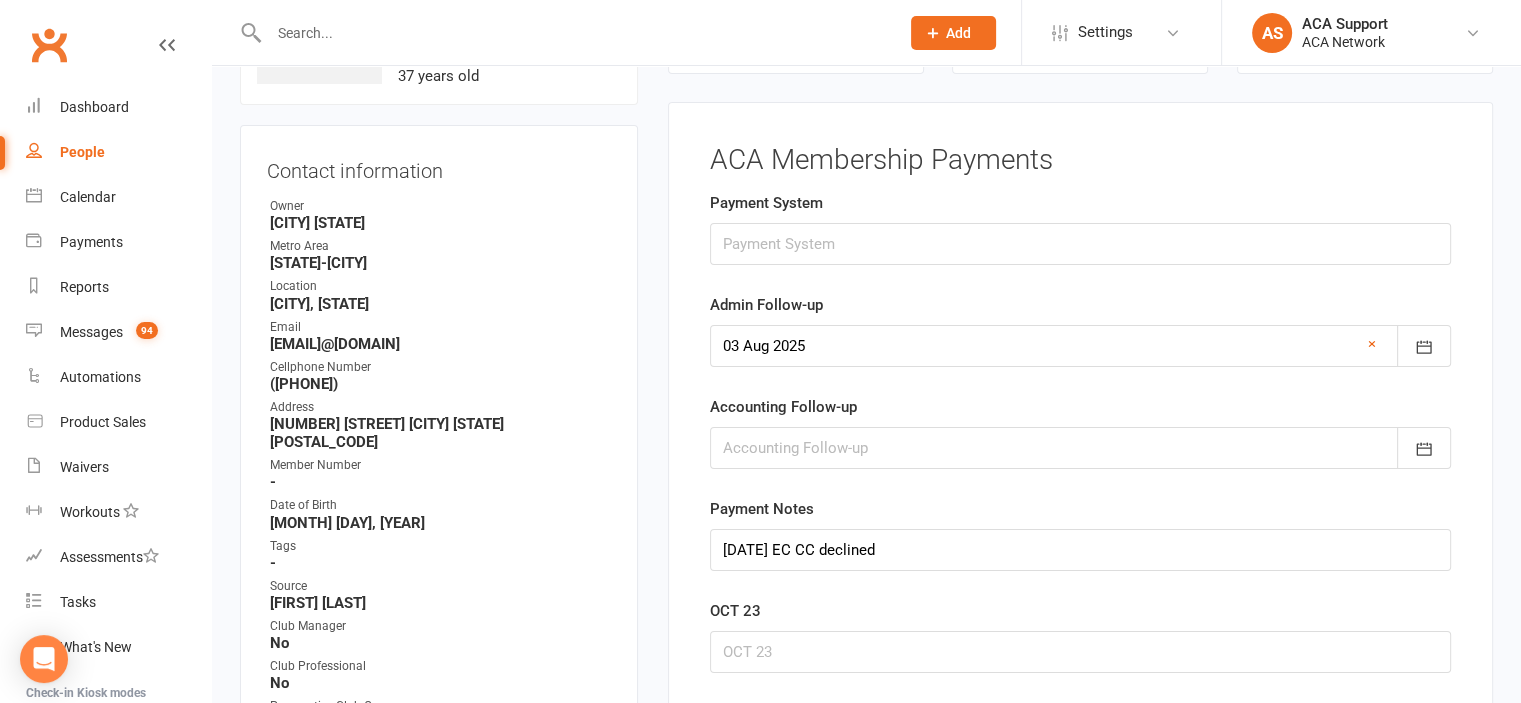 click at bounding box center (574, 33) 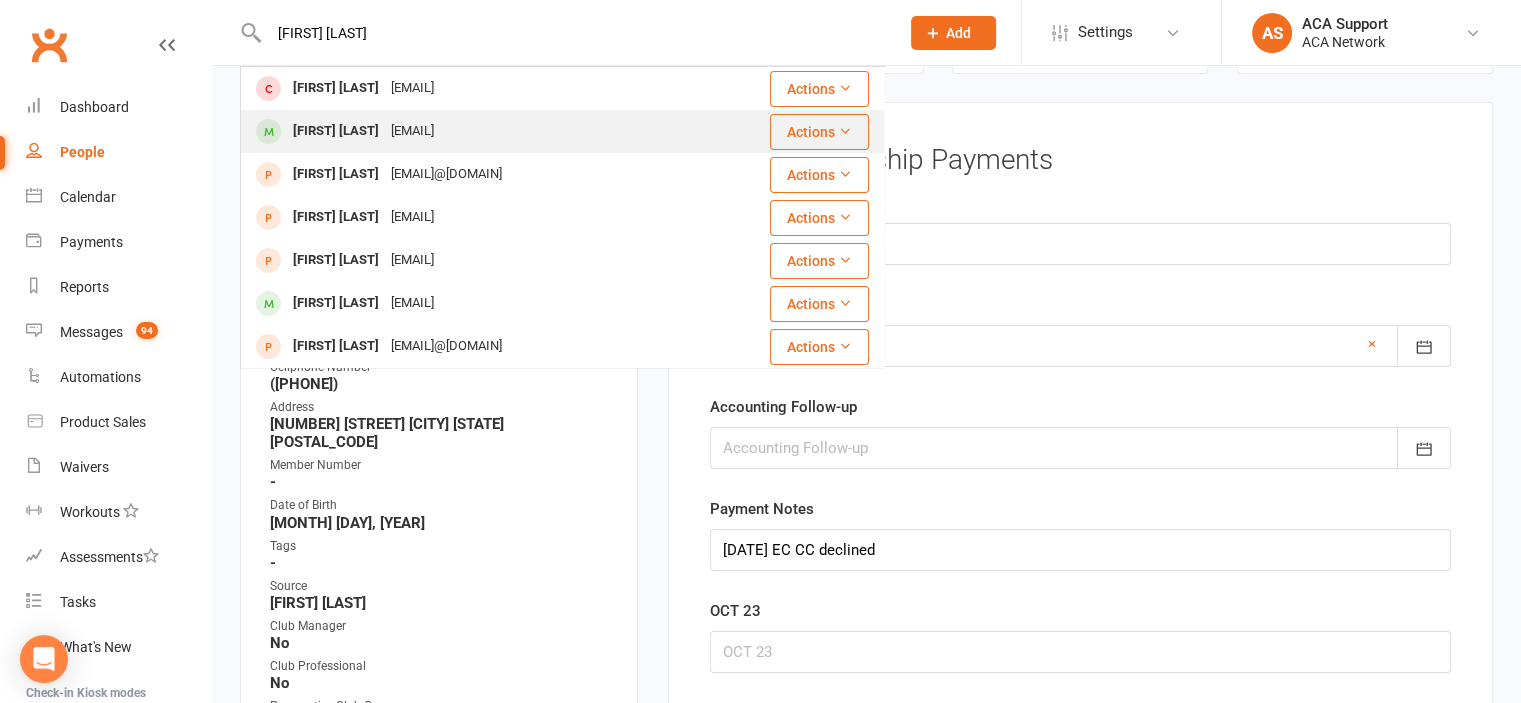 type on "[FIRST] [LAST]" 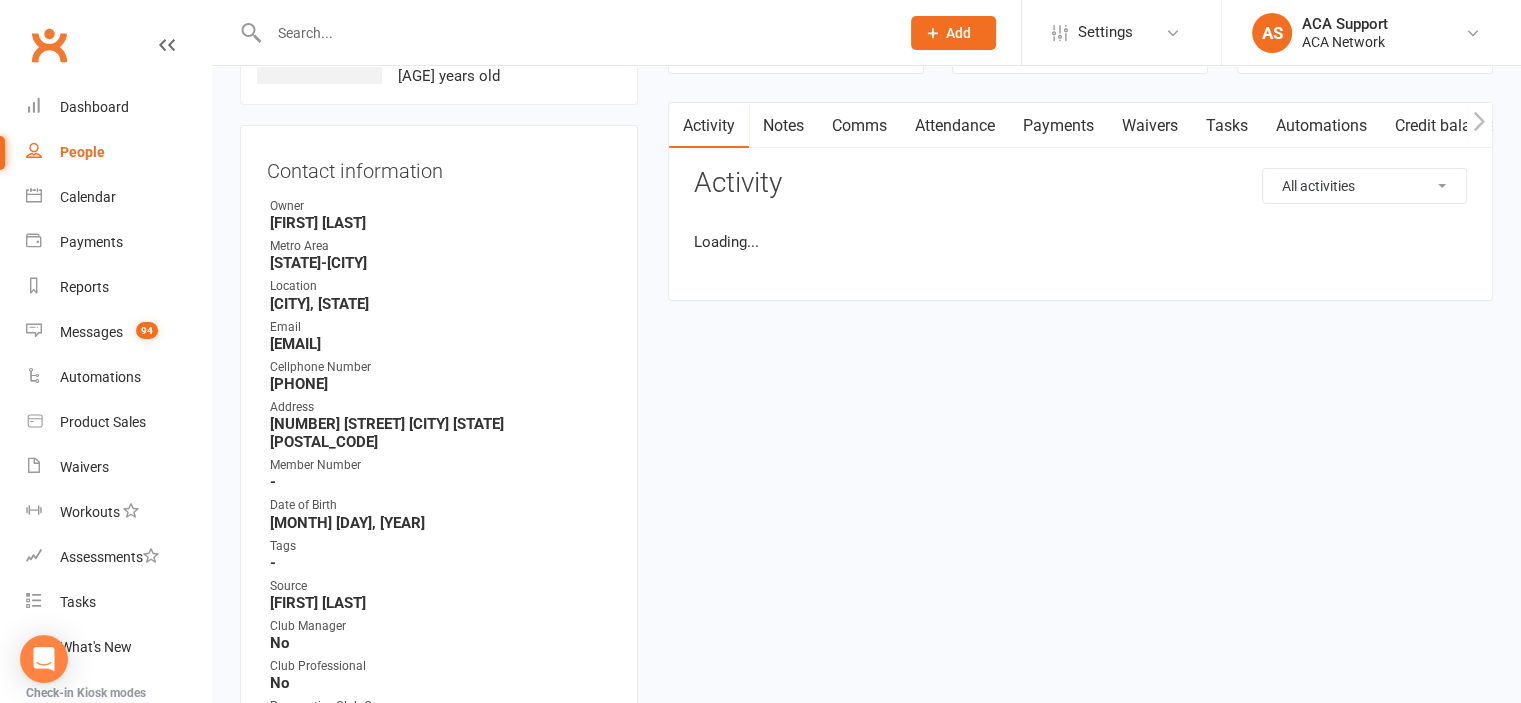 scroll, scrollTop: 0, scrollLeft: 0, axis: both 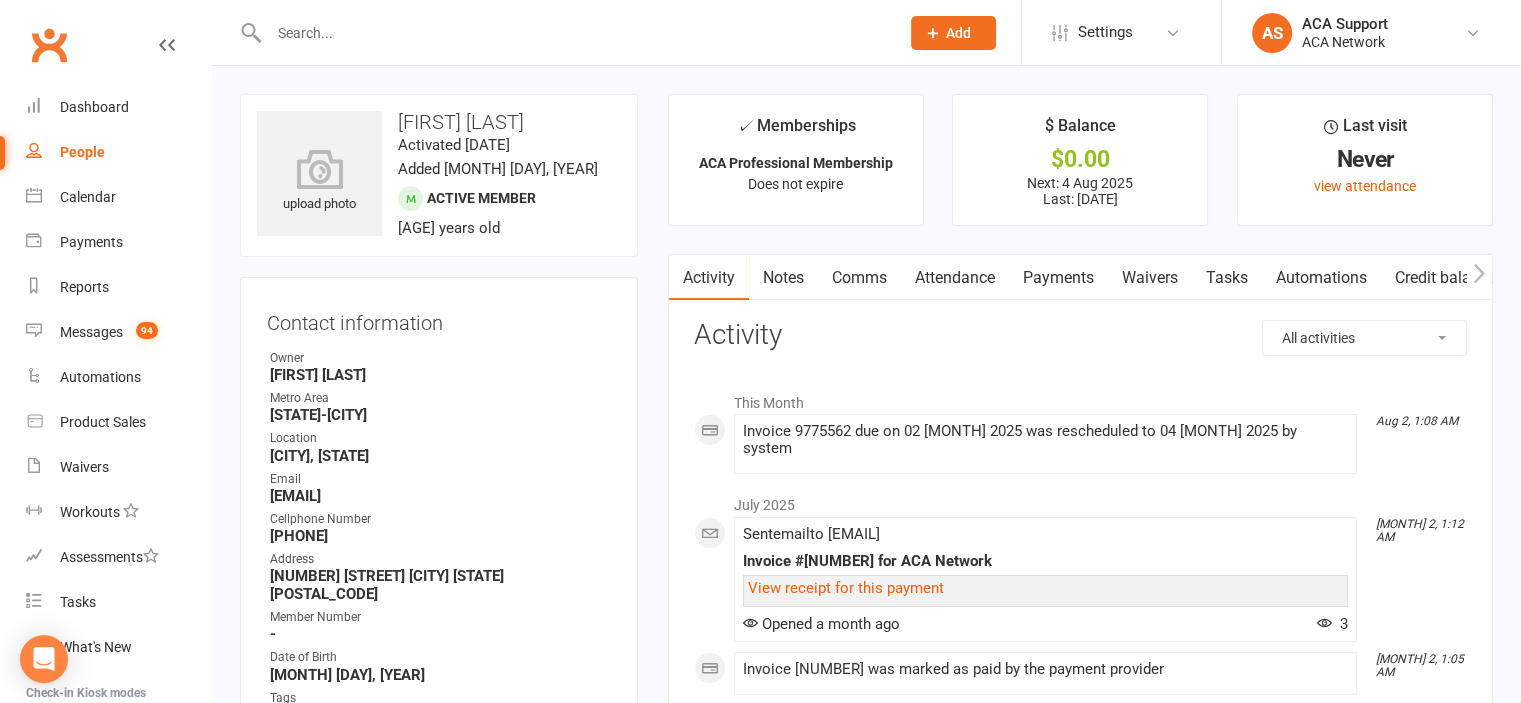 click on "Payments" at bounding box center [1058, 278] 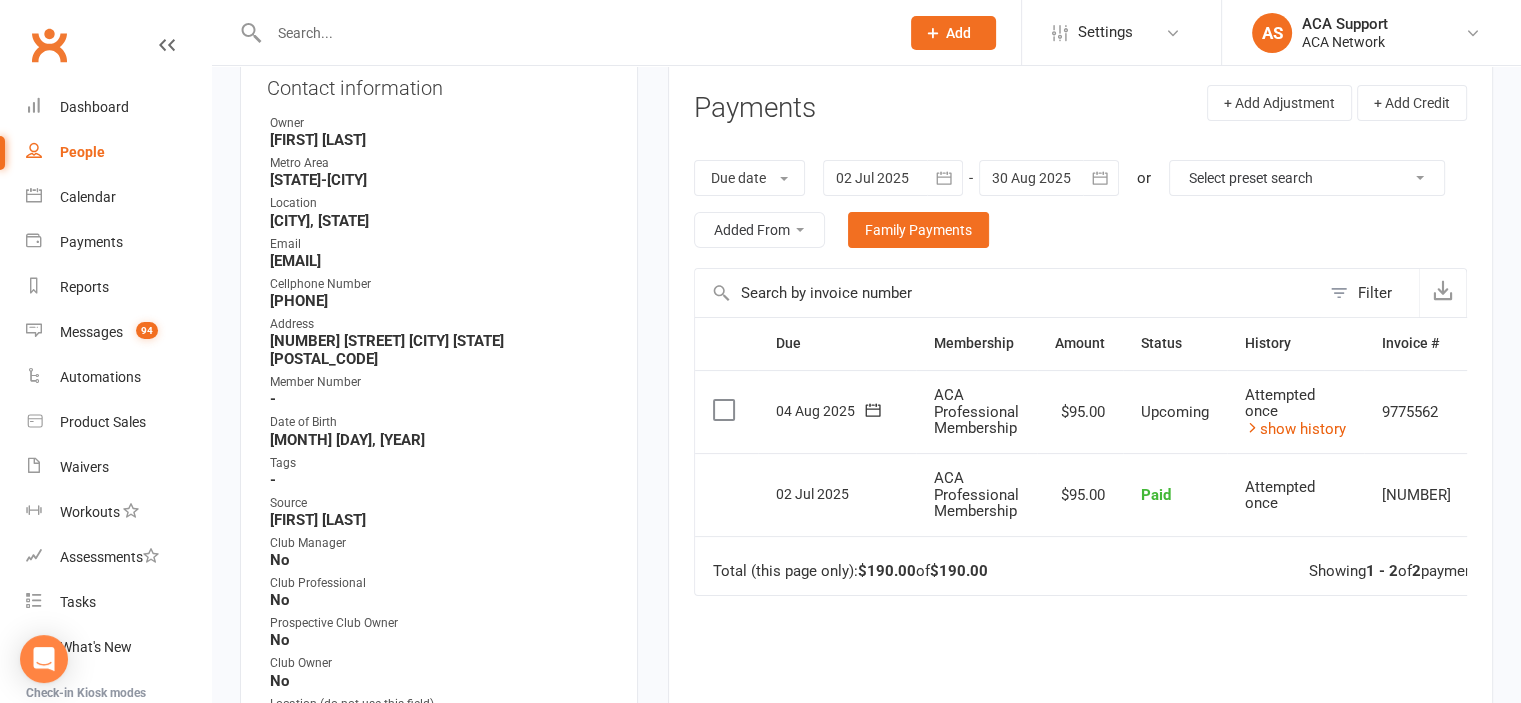 scroll, scrollTop: 0, scrollLeft: 0, axis: both 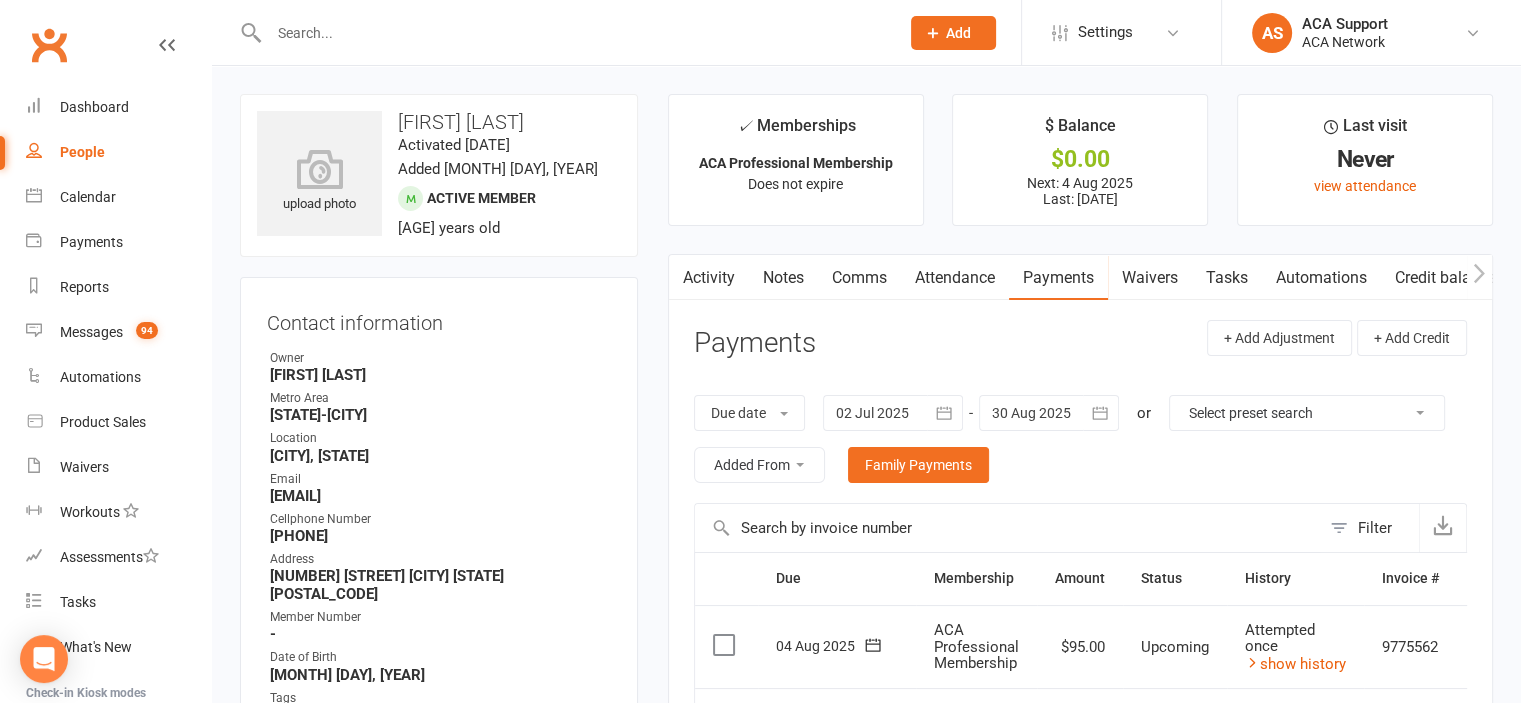 click on "Comms" at bounding box center [859, 278] 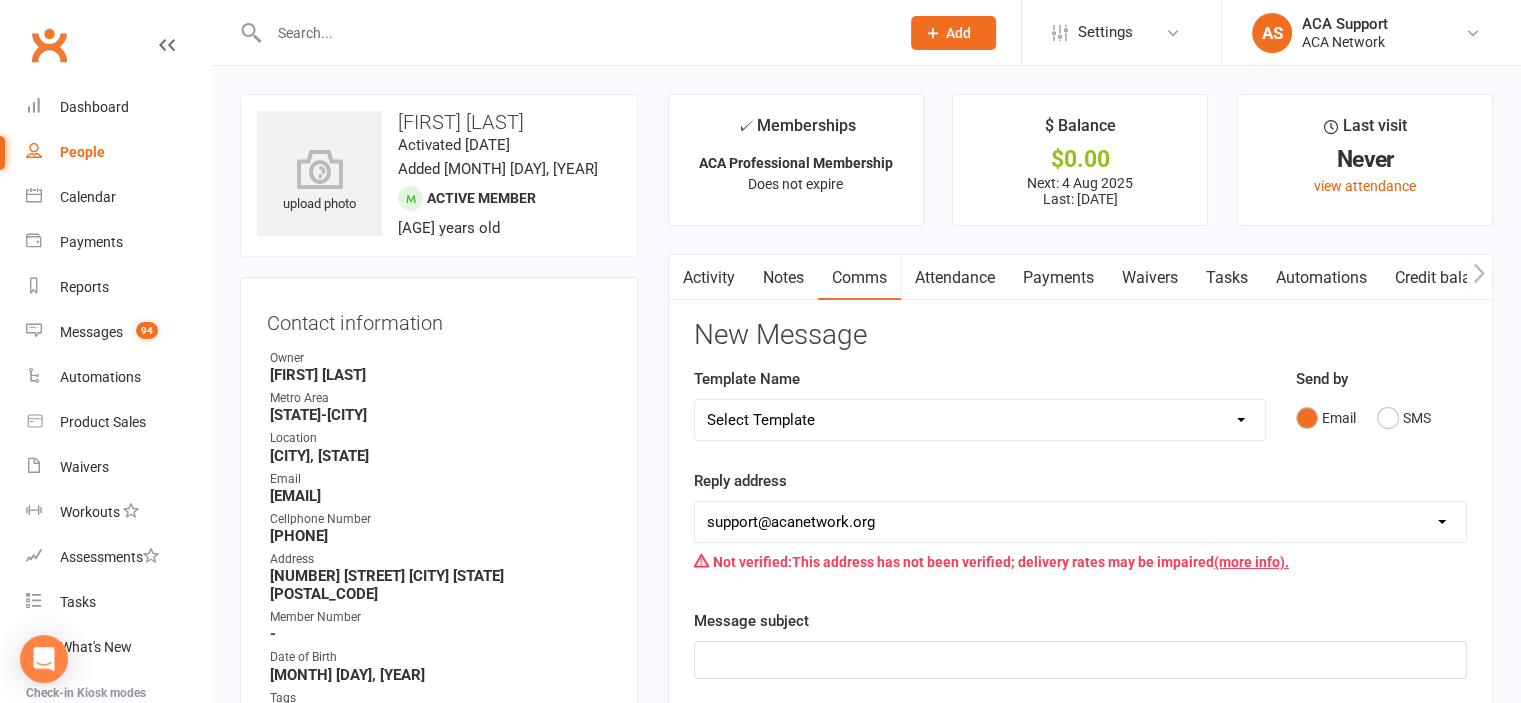 click on "Select Template [Email] ACA Club Life Email [Email] Club Coffee Message [Email] Learn about the ACA Business Club [Email] 1. Membership Decline Notice [Email] 2. Membership Decline Notice [Email] 3. Membership Decline Notice [Email] 4. Final Membership Decline Notice [Email] 5. Thank you for your involvement [Email] ACA Business Club Letter of Invitation [Email] Checking In [Email] Still Interested?" at bounding box center [980, 420] 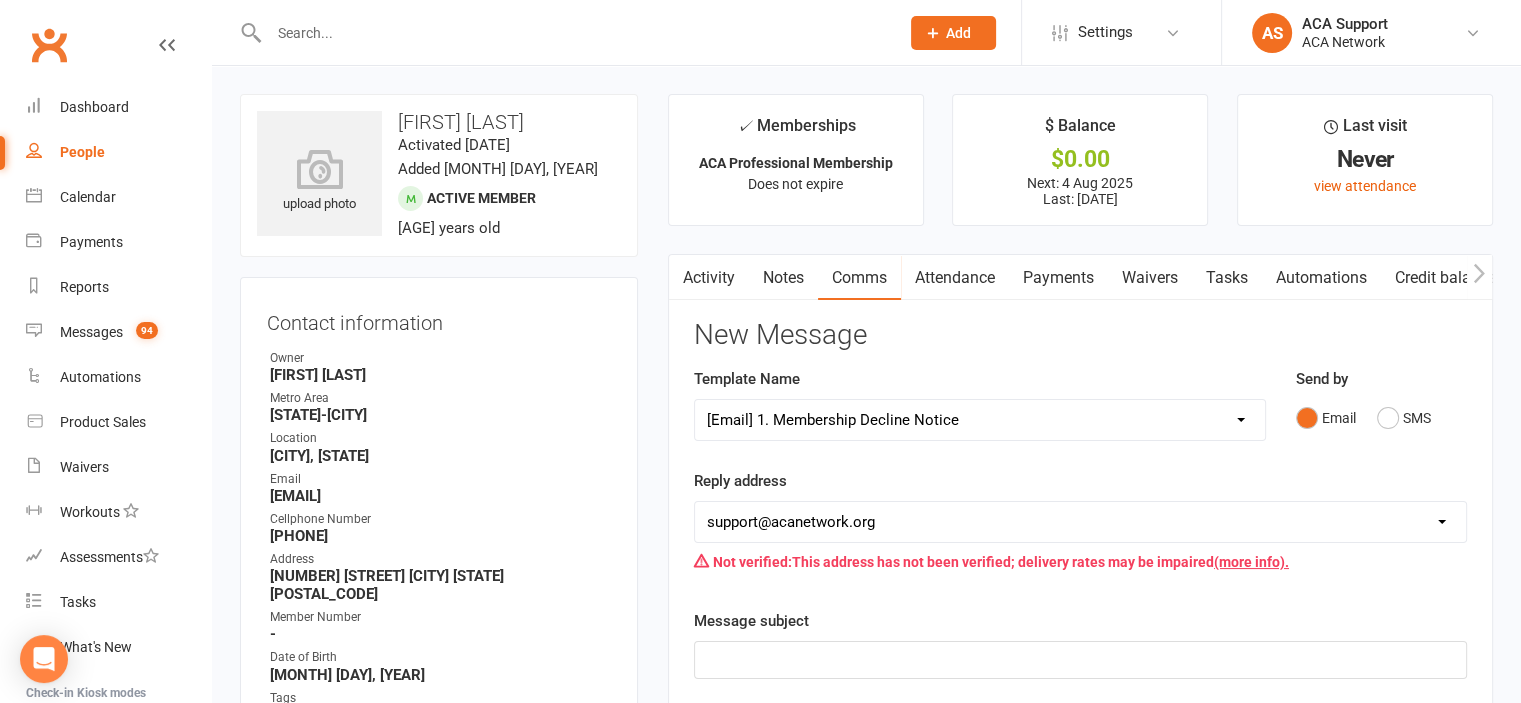 click on "Select Template [Email] ACA Club Life Email [Email] Club Coffee Message [Email] Learn about the ACA Business Club [Email] 1. Membership Decline Notice [Email] 2. Membership Decline Notice [Email] 3. Membership Decline Notice [Email] 4. Final Membership Decline Notice [Email] 5. Thank you for your involvement [Email] ACA Business Club Letter of Invitation [Email] Checking In [Email] Still Interested?" at bounding box center [980, 420] 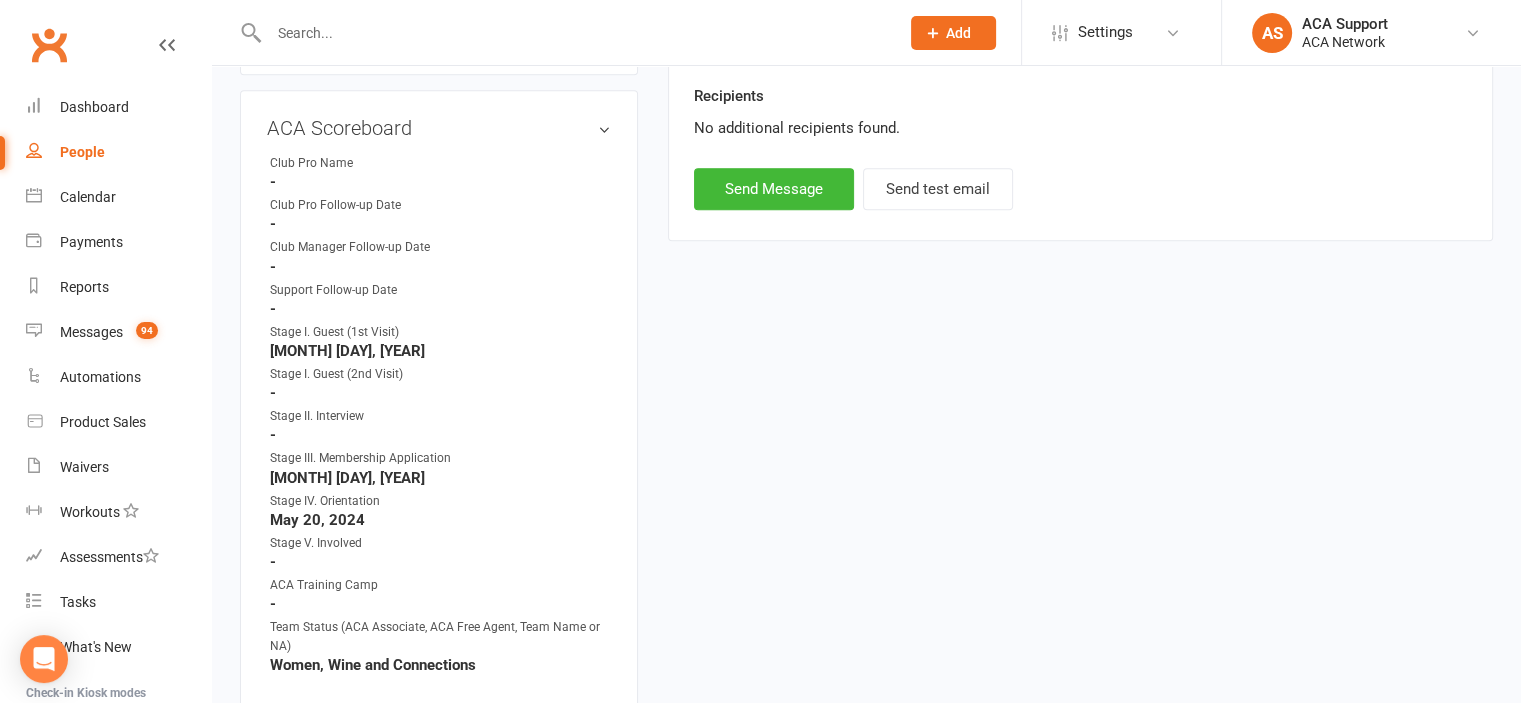 scroll, scrollTop: 1253, scrollLeft: 0, axis: vertical 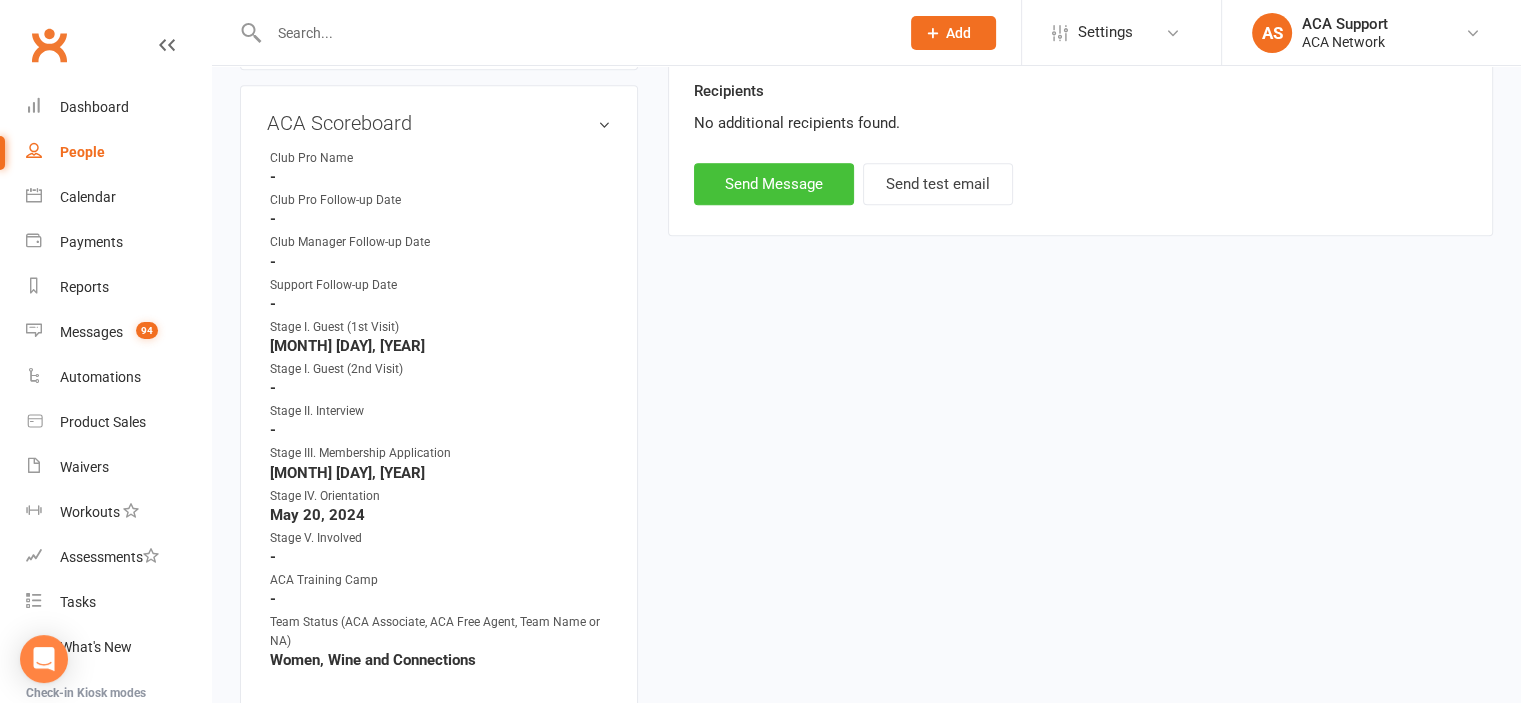 click on "Send Message" at bounding box center [774, 184] 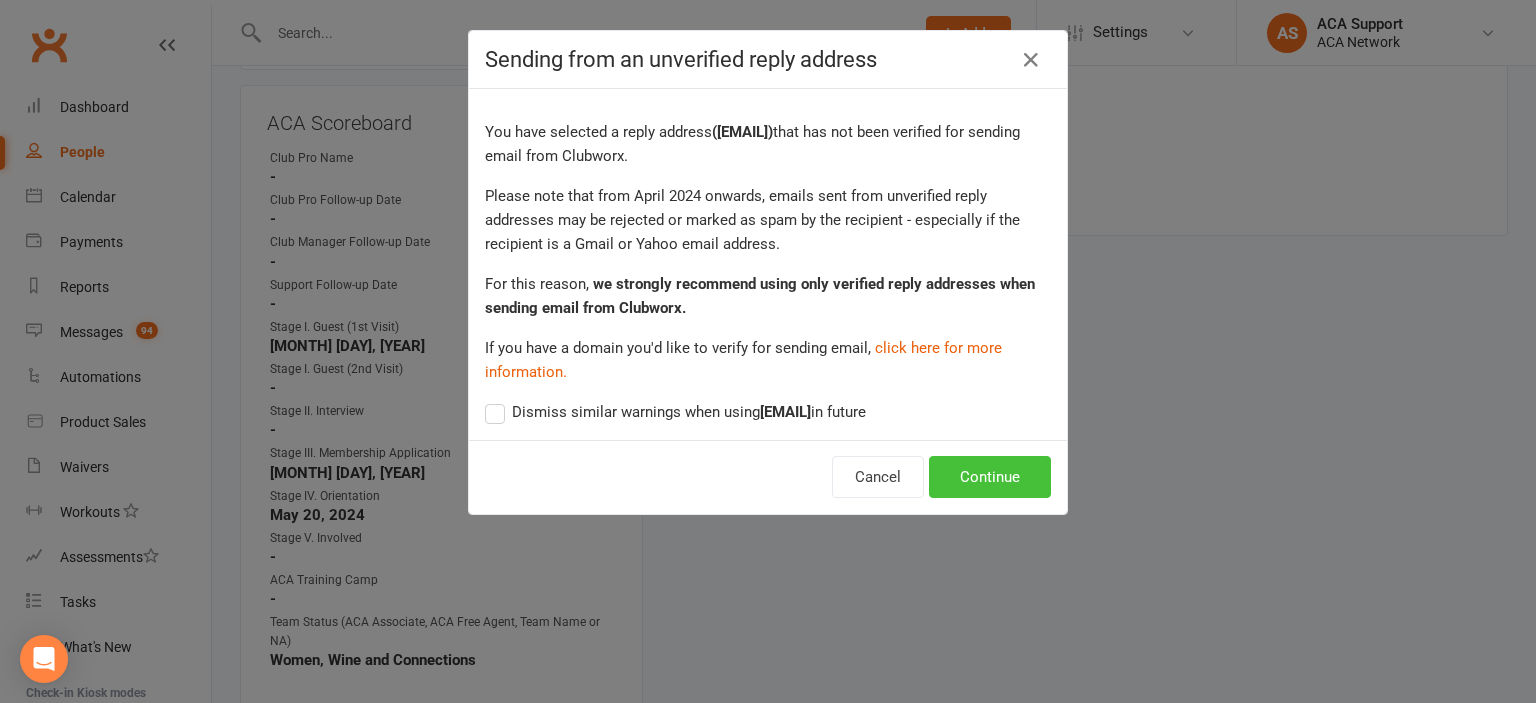 click on "Continue" at bounding box center [990, 477] 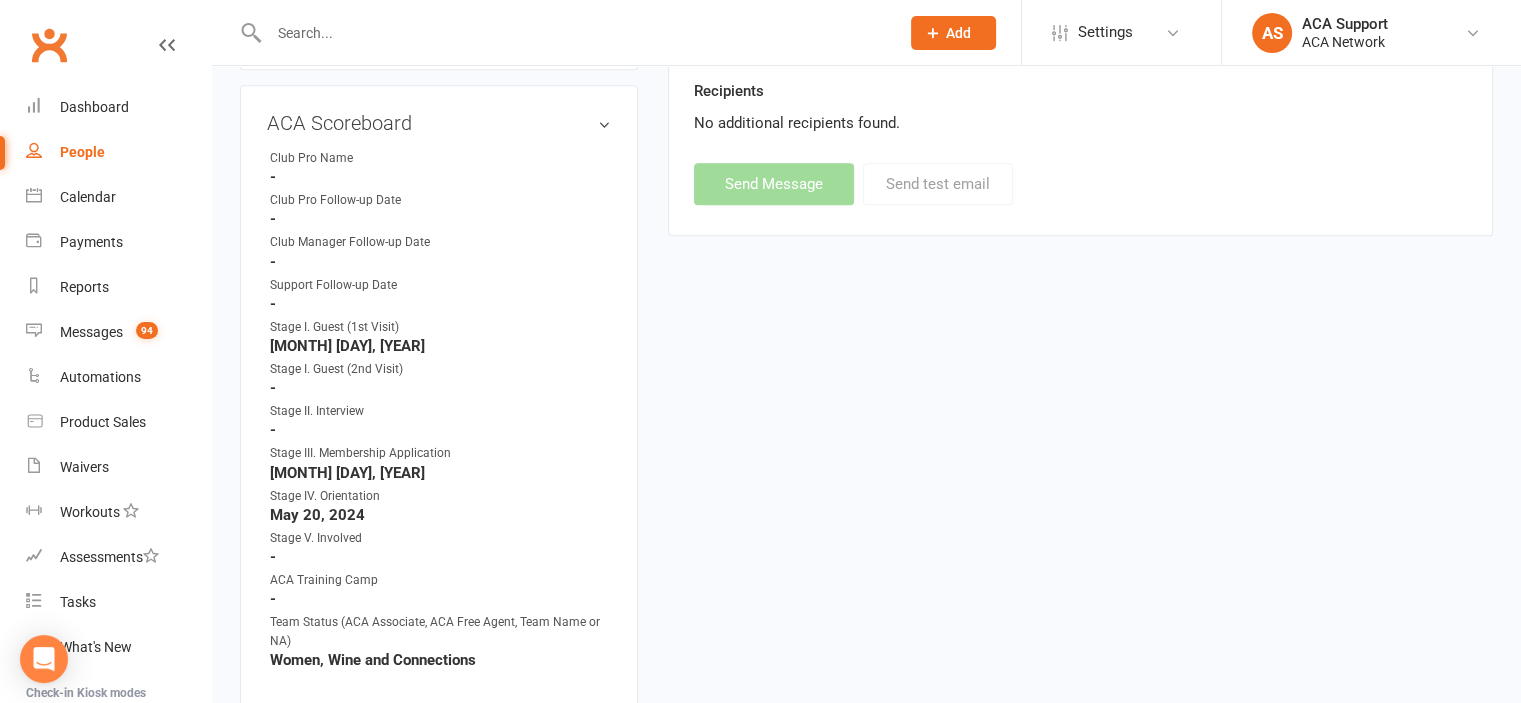 select 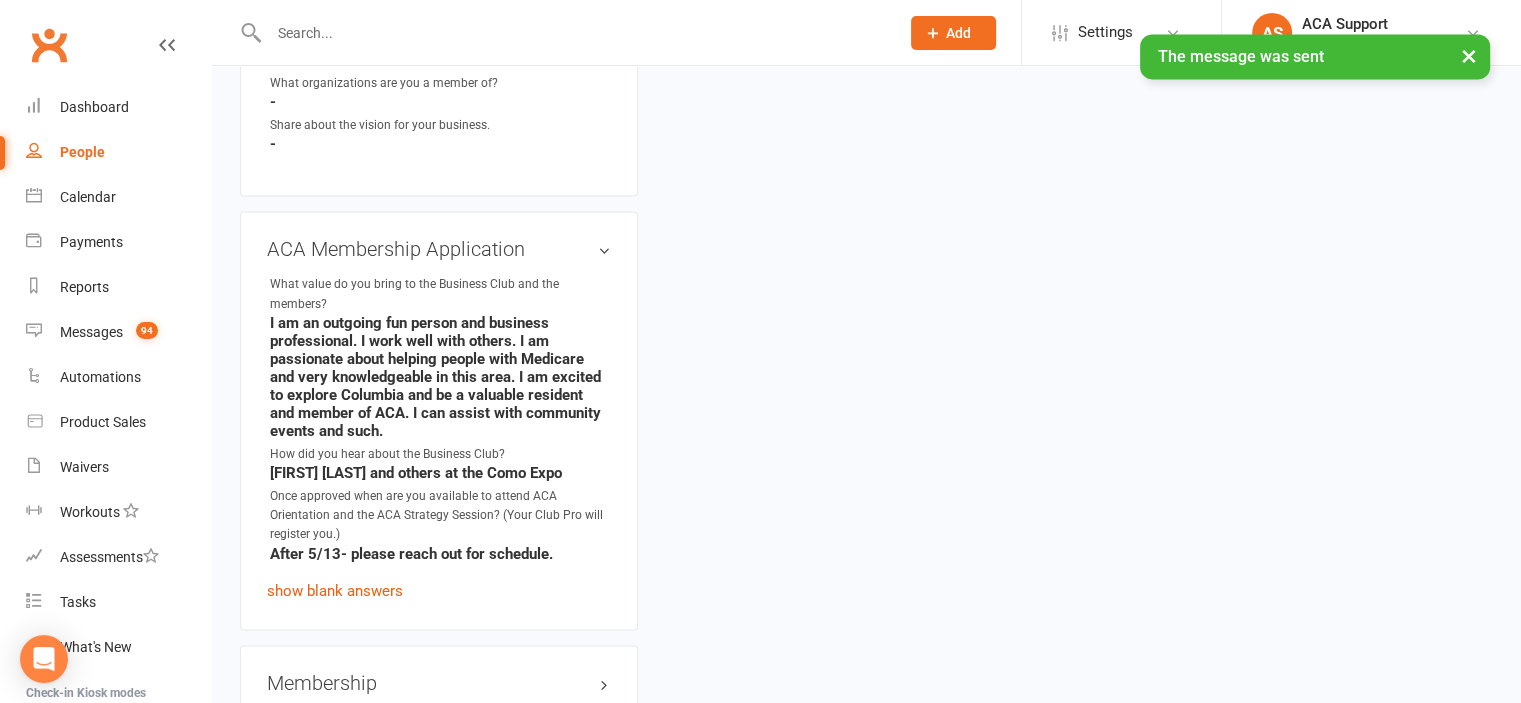 scroll, scrollTop: 3434, scrollLeft: 0, axis: vertical 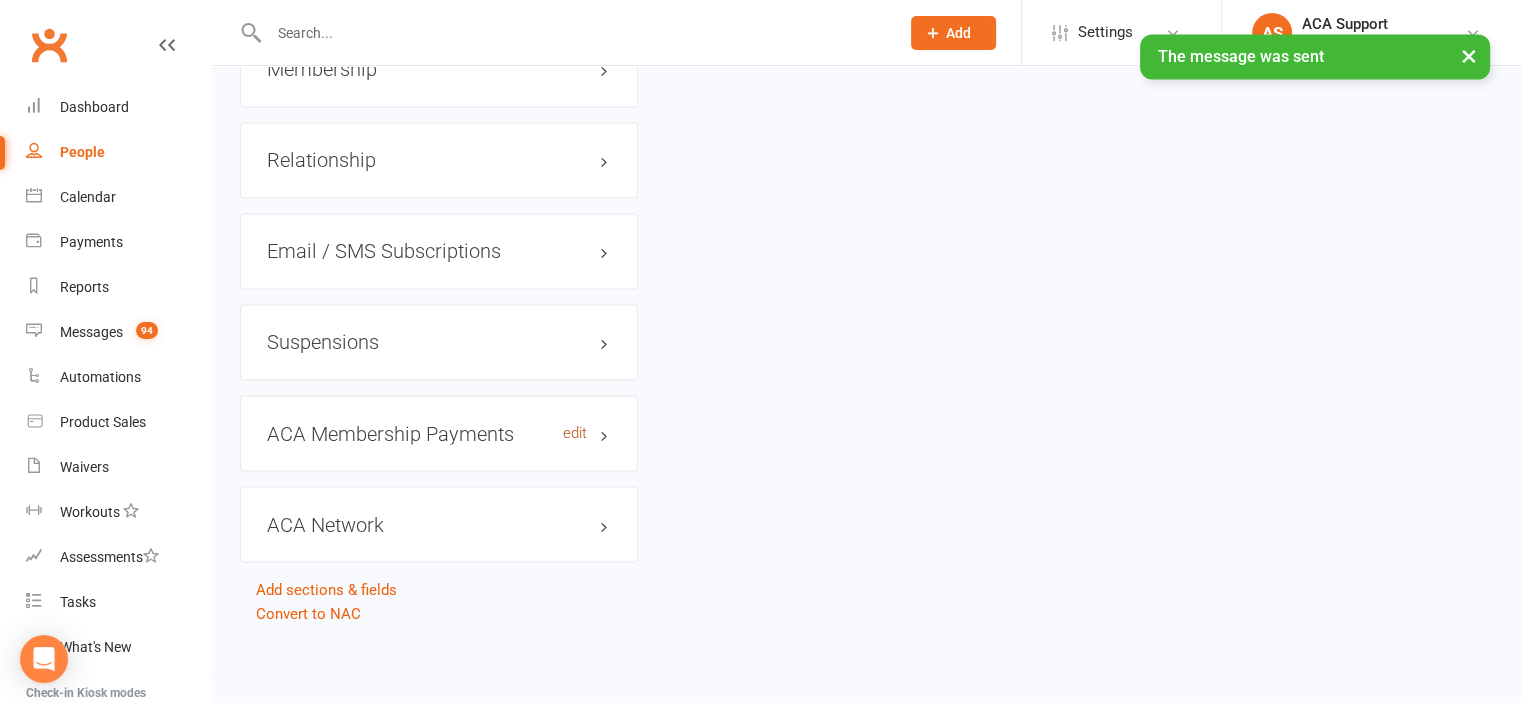 click on "edit" at bounding box center [575, 432] 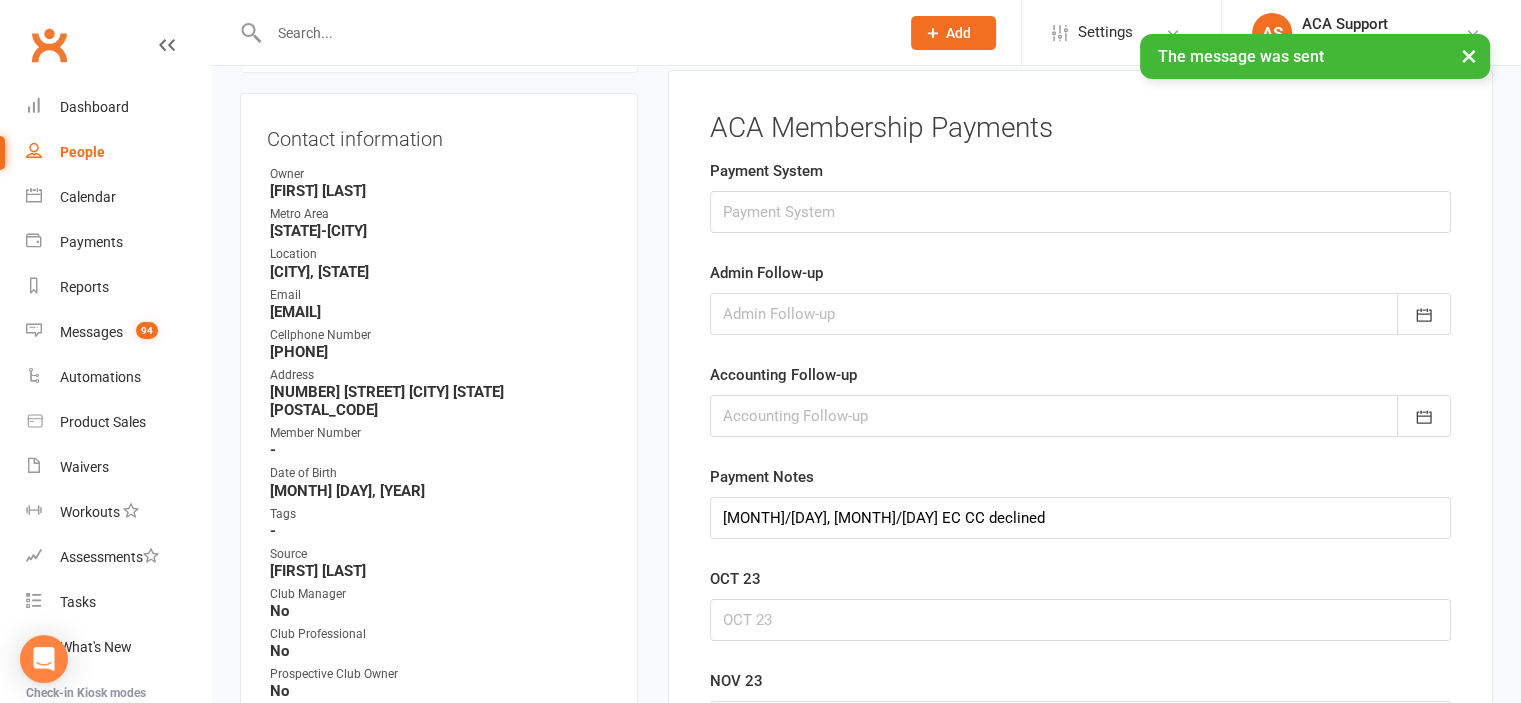 scroll, scrollTop: 152, scrollLeft: 0, axis: vertical 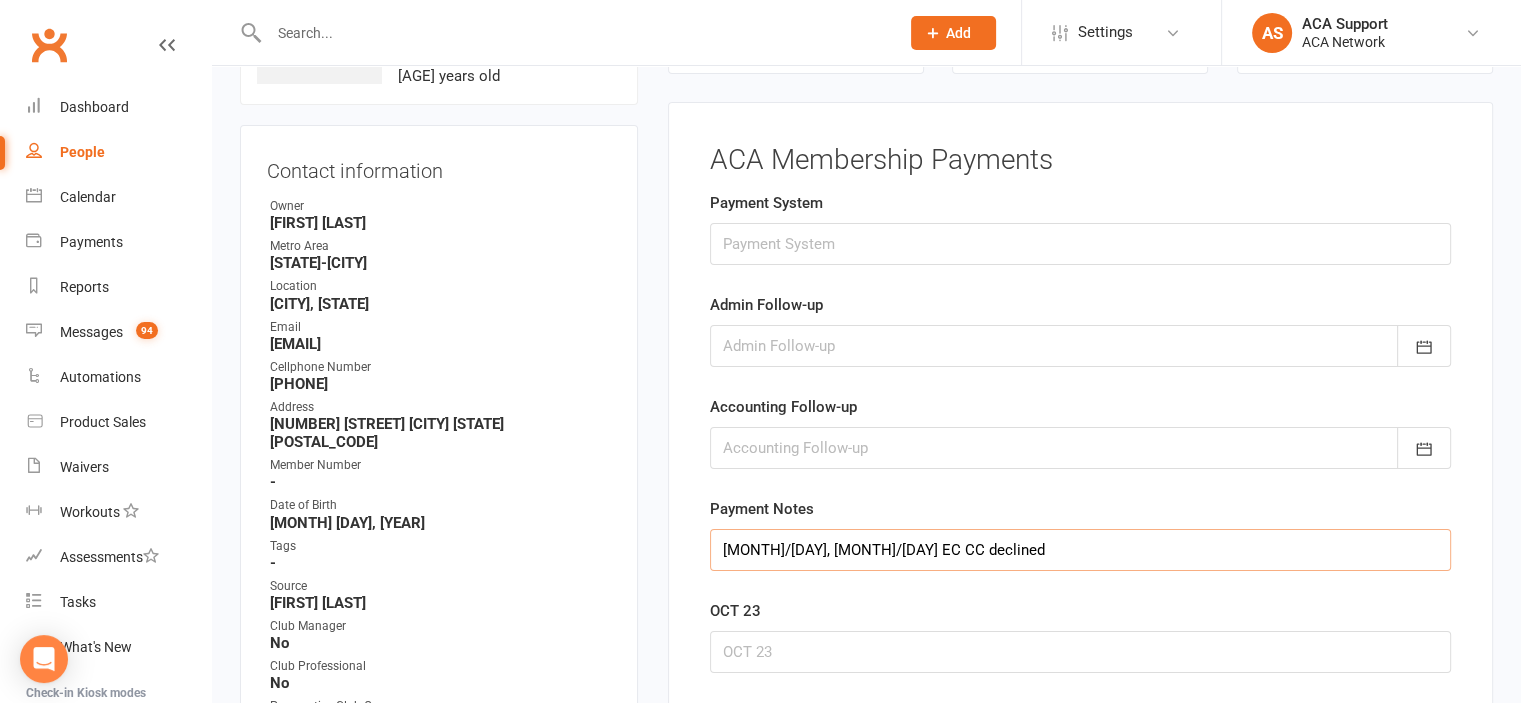 click on "[MONTH]/[DAY], [MONTH]/[DAY] EC CC declined" at bounding box center [1080, 550] 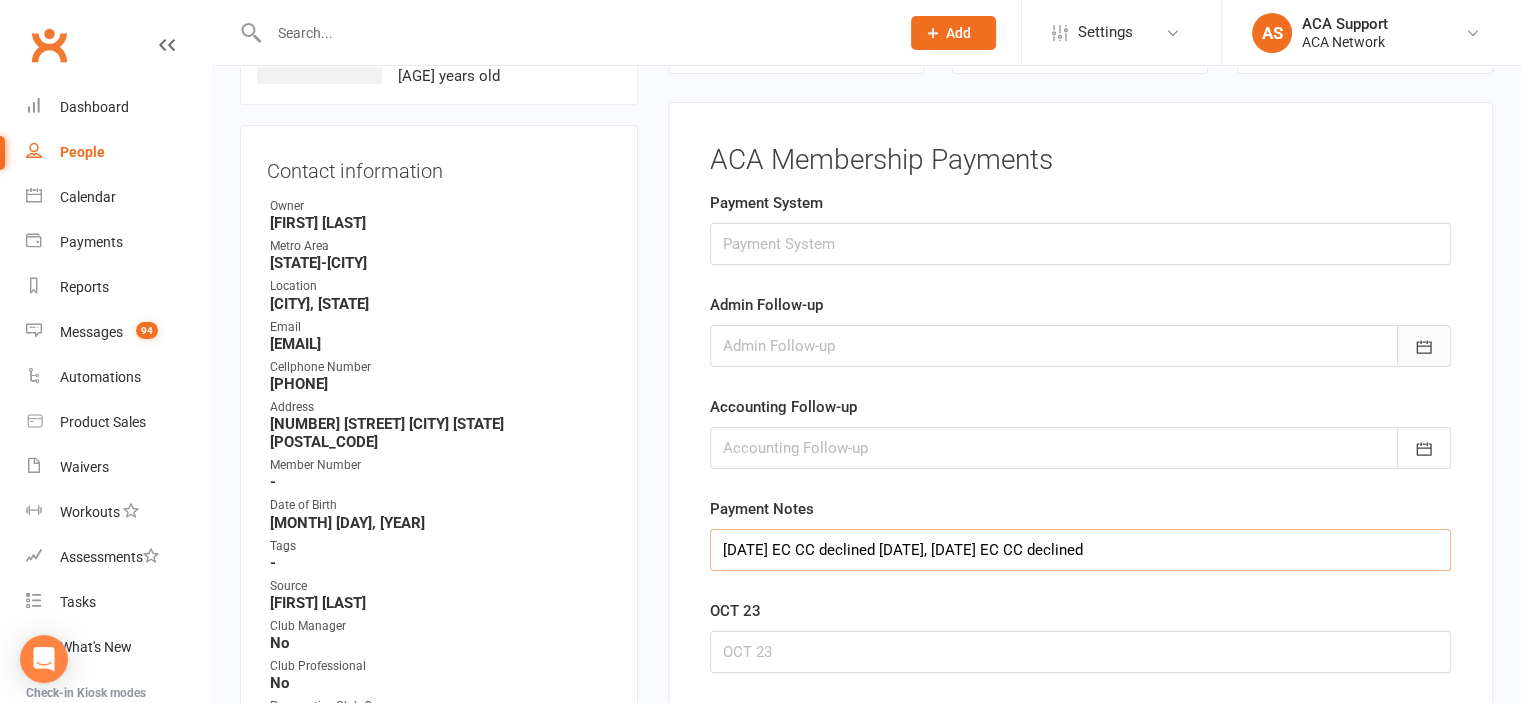 type on "[DATE] EC CC declined [DATE], [DATE] EC CC declined" 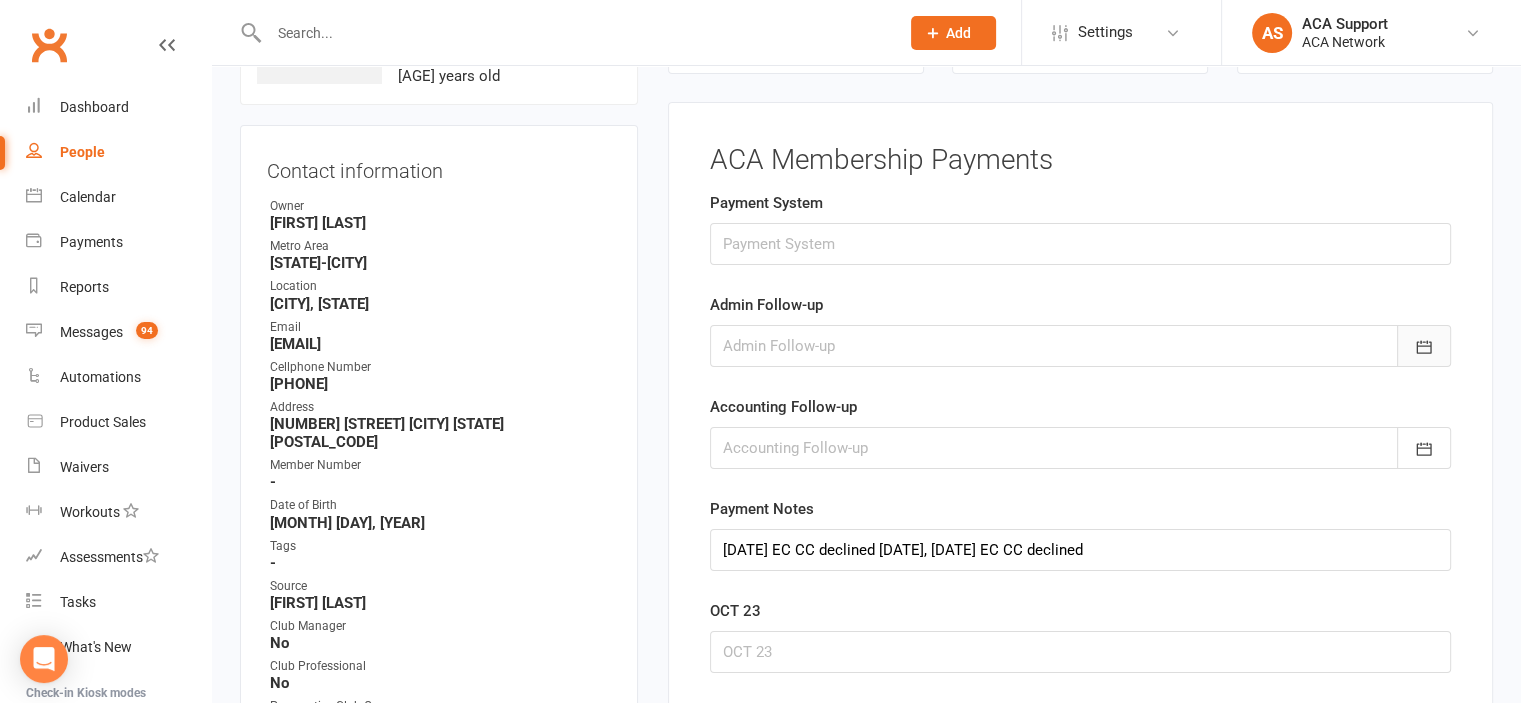 click 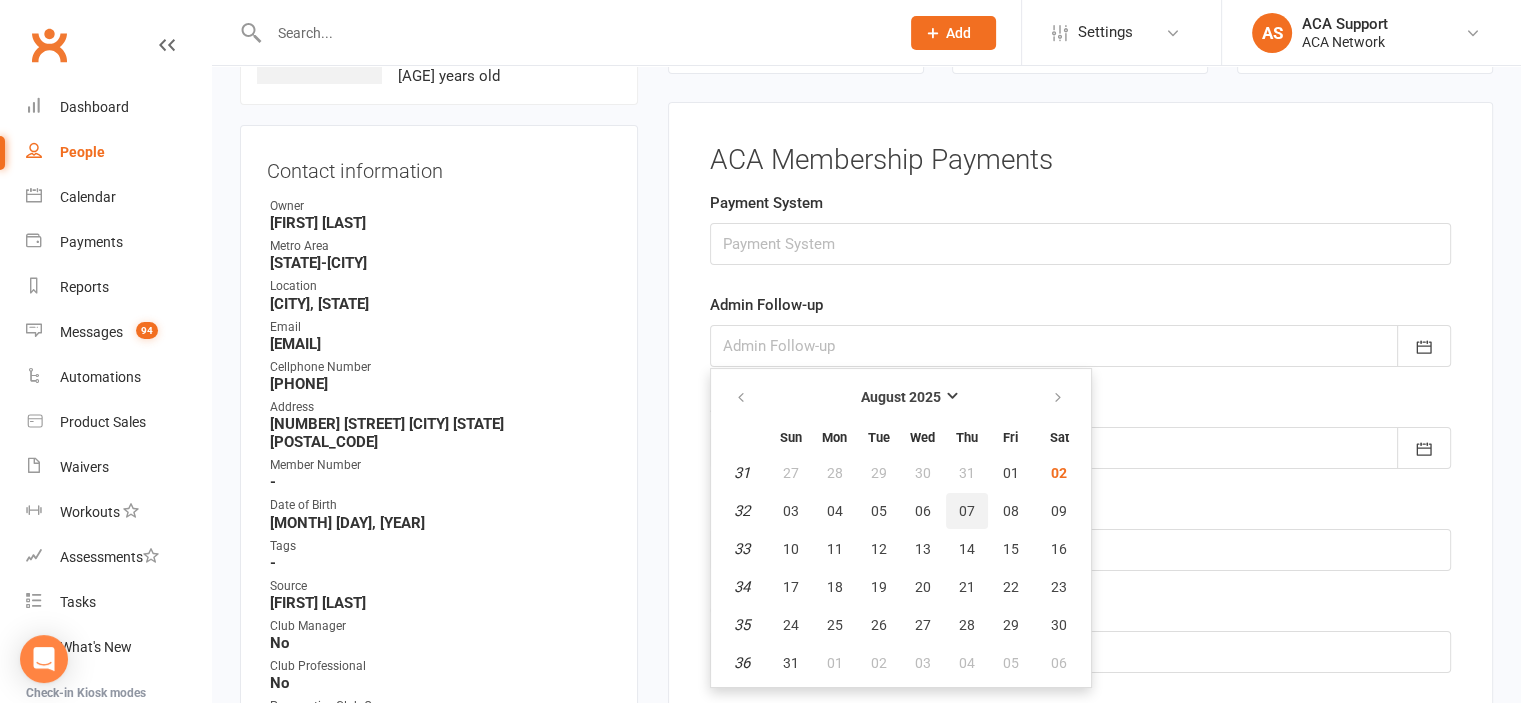 click on "07" at bounding box center [967, 511] 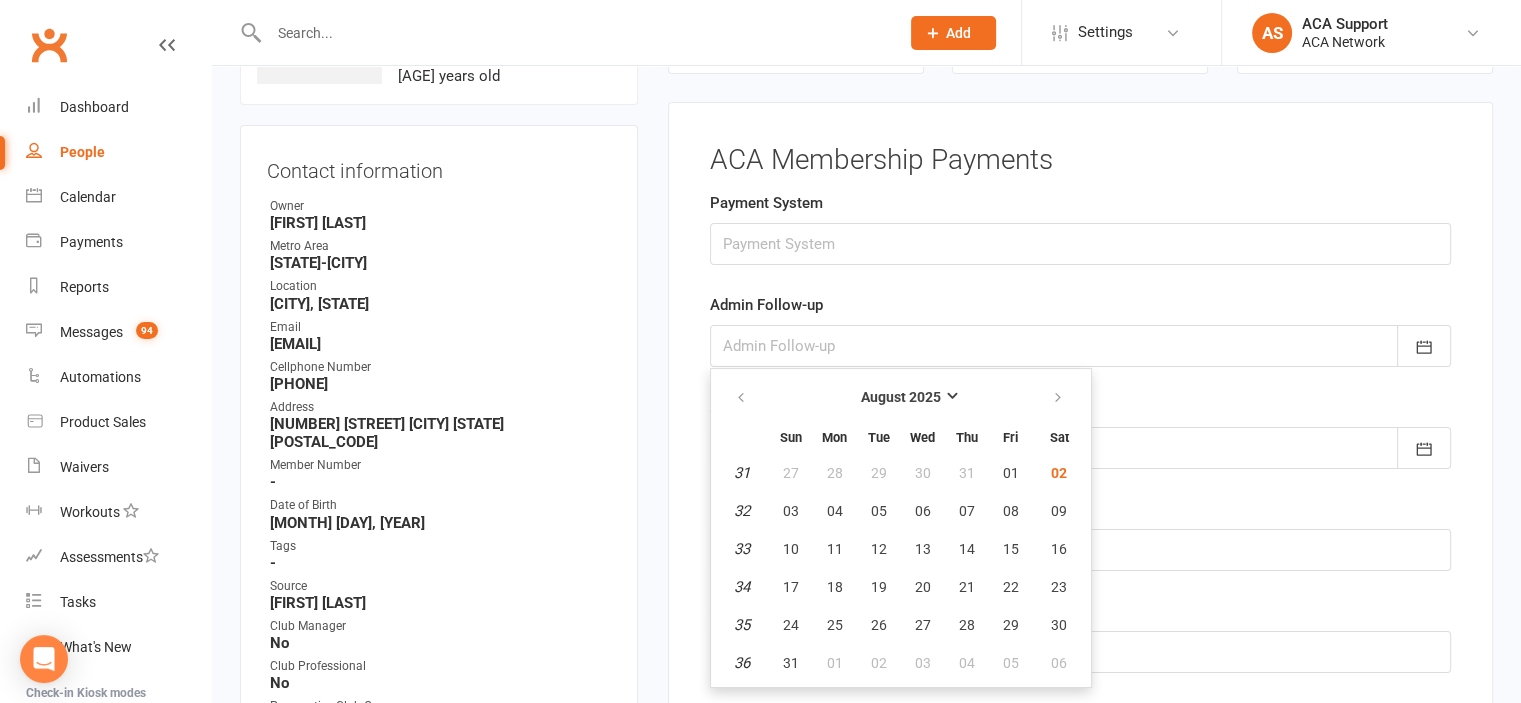 type on "07 Aug 2025" 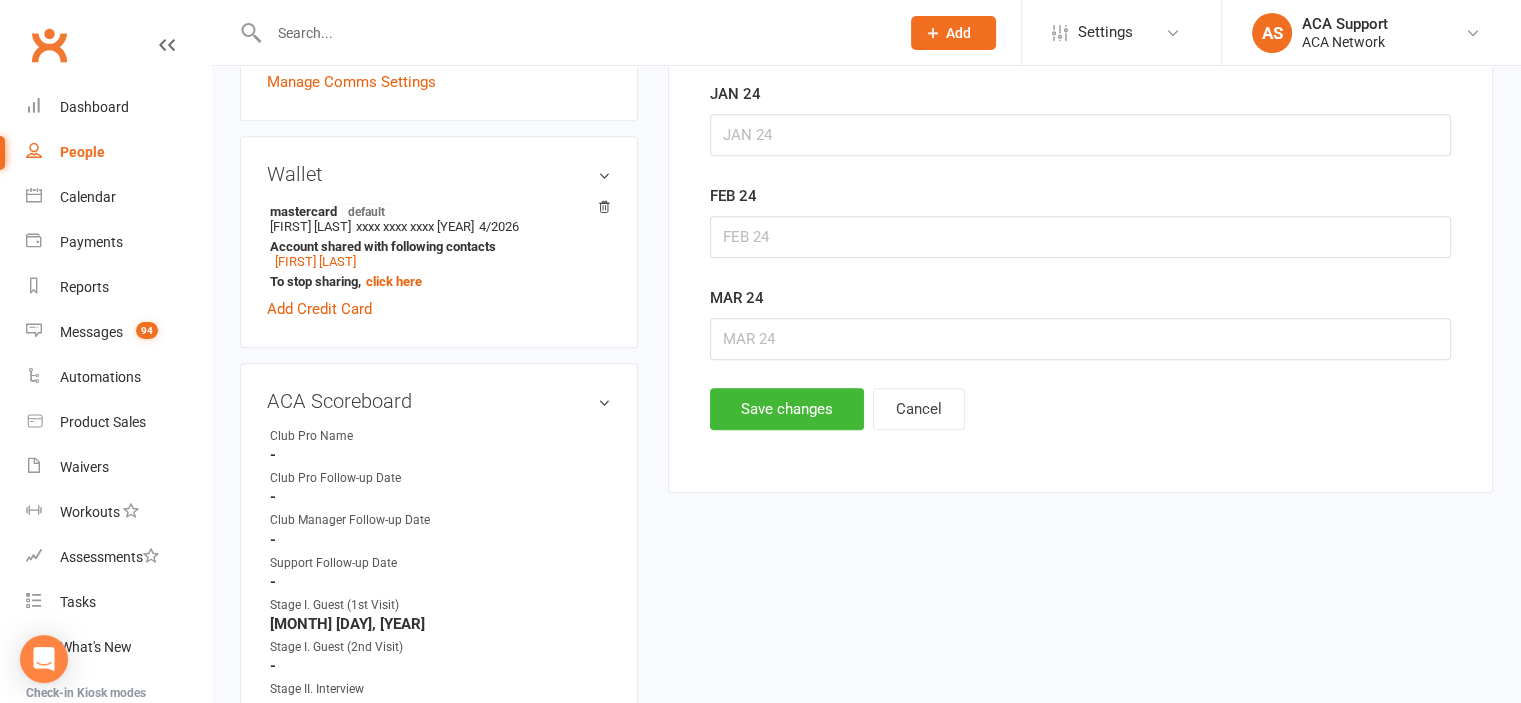 scroll, scrollTop: 1030, scrollLeft: 0, axis: vertical 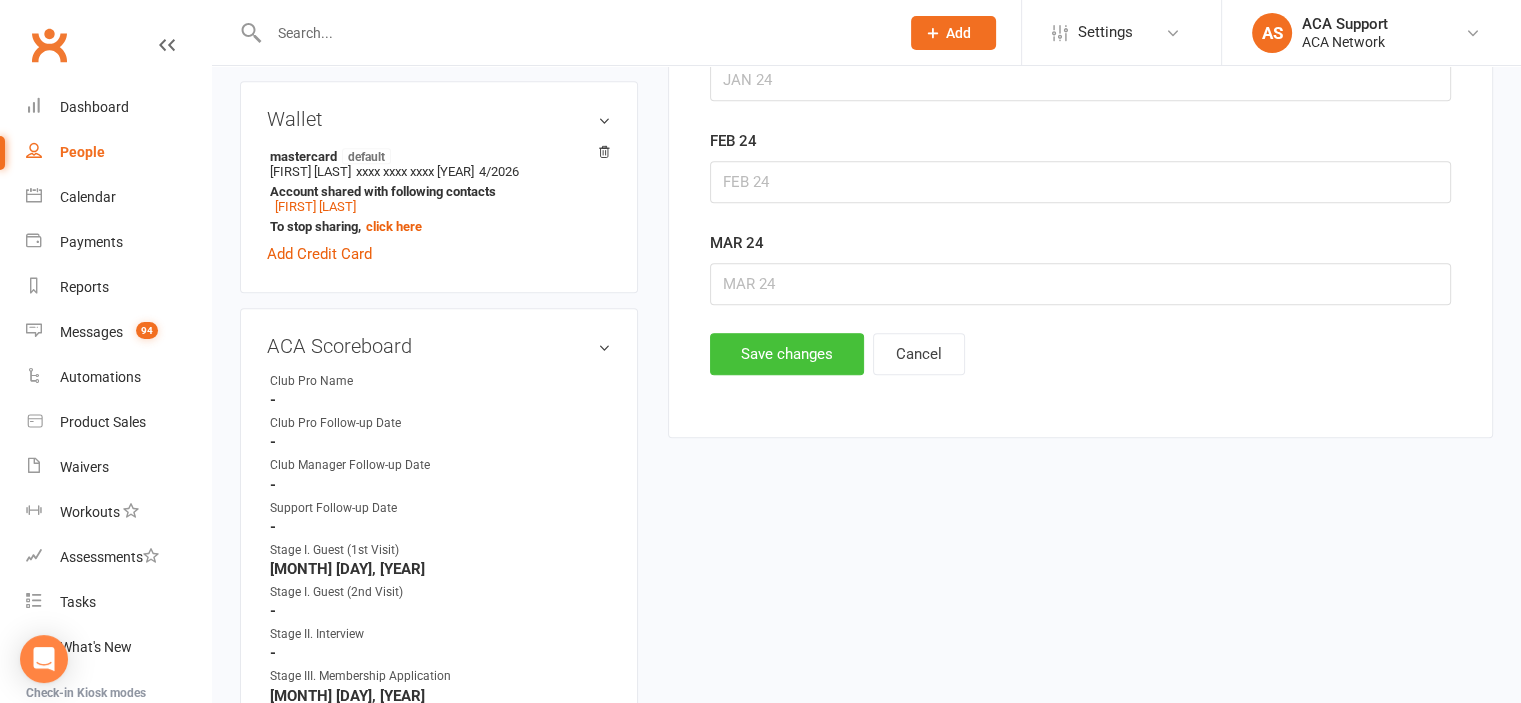 click on "Save changes" at bounding box center [787, 354] 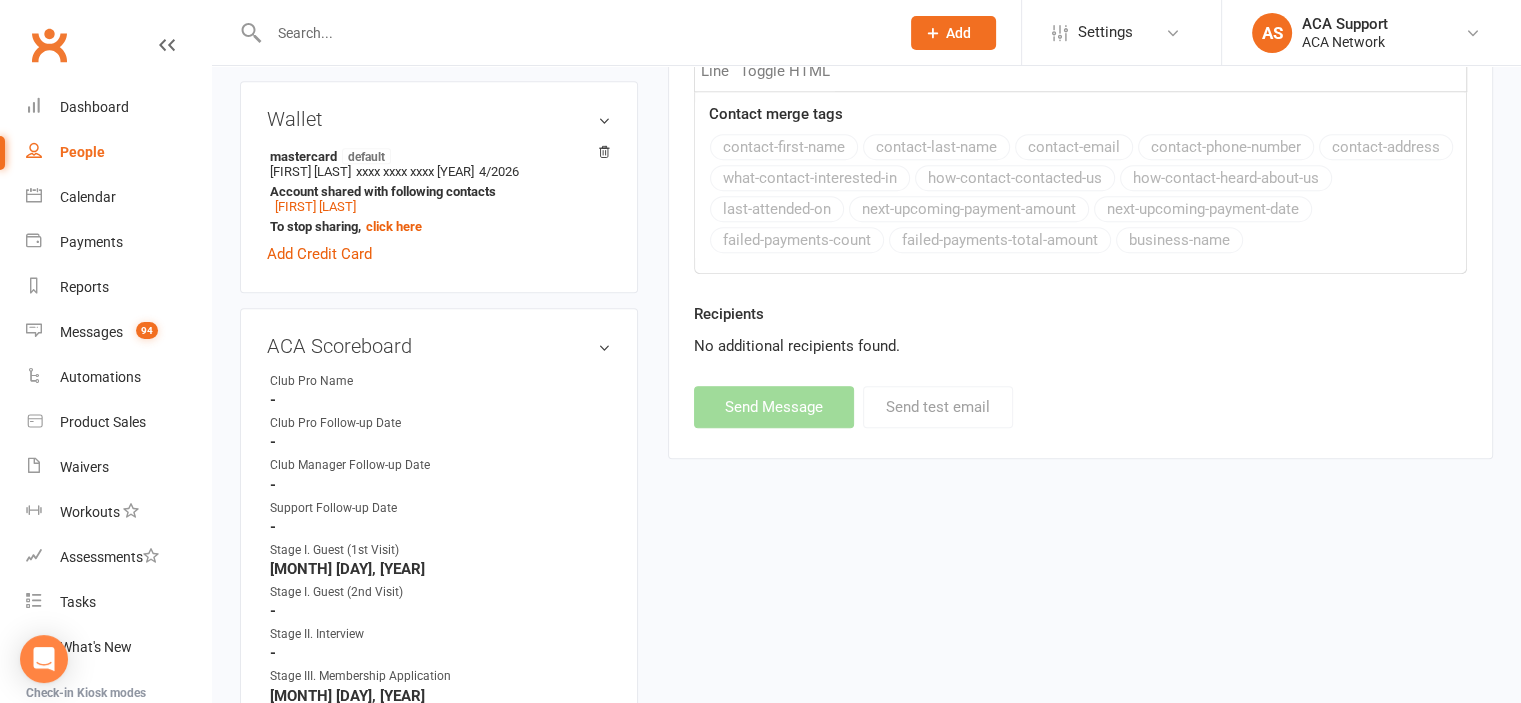 click at bounding box center (574, 33) 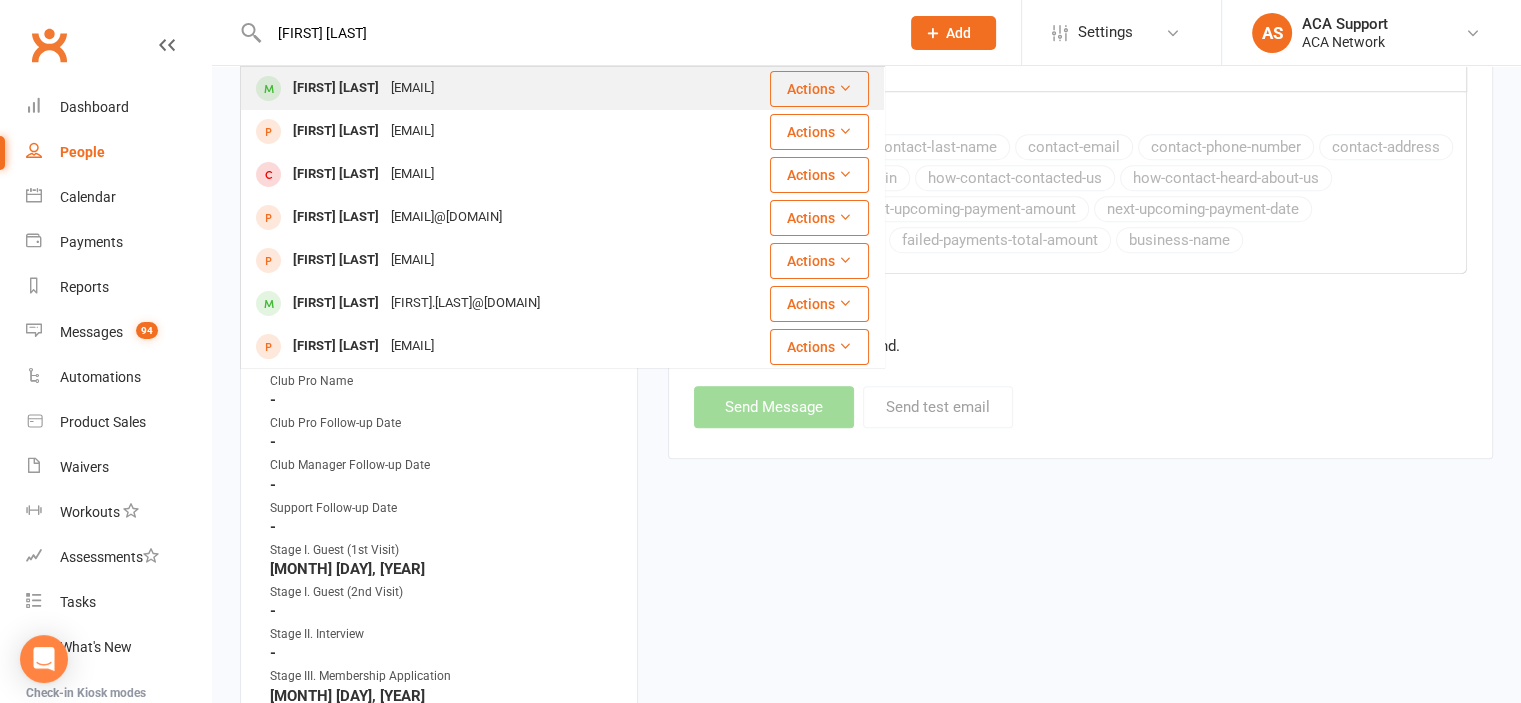 type on "[FIRST] [LAST]" 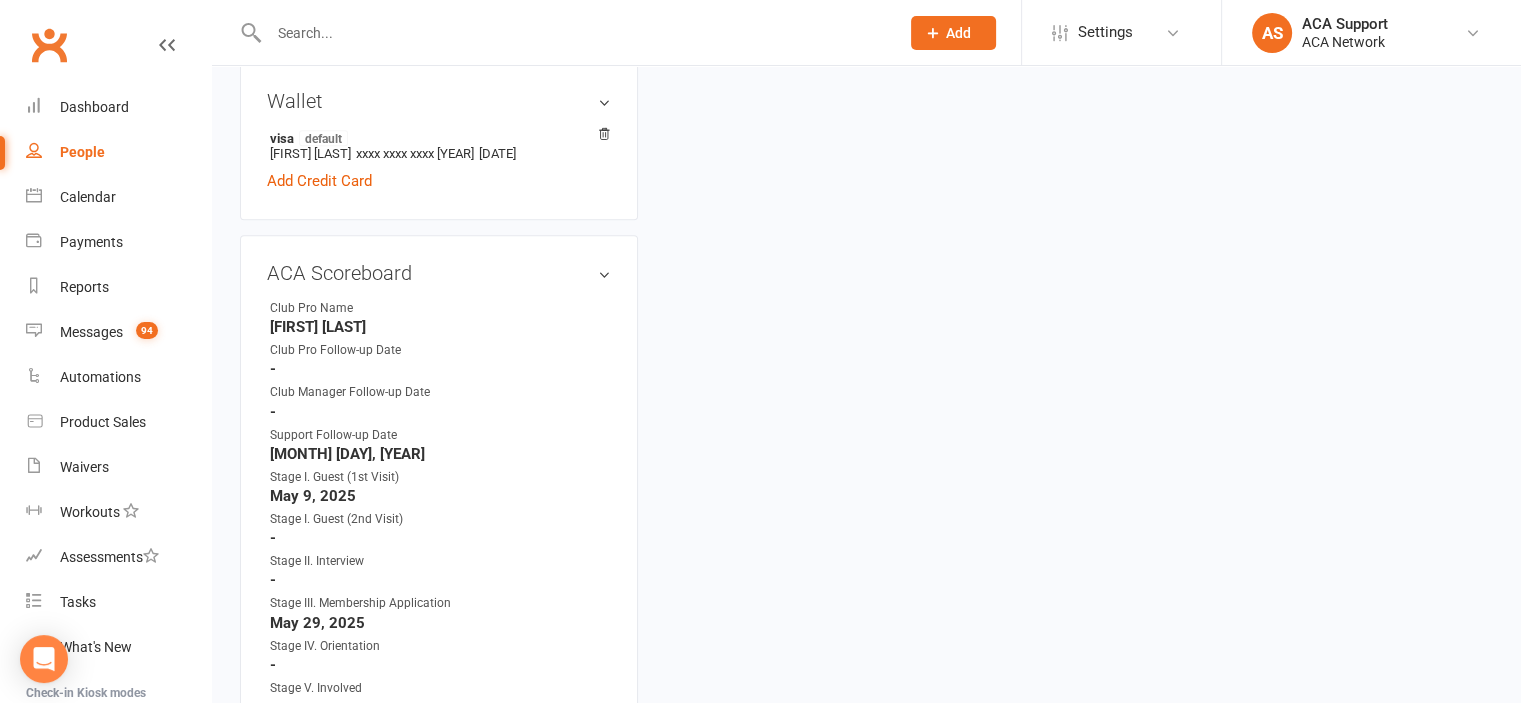 scroll, scrollTop: 0, scrollLeft: 0, axis: both 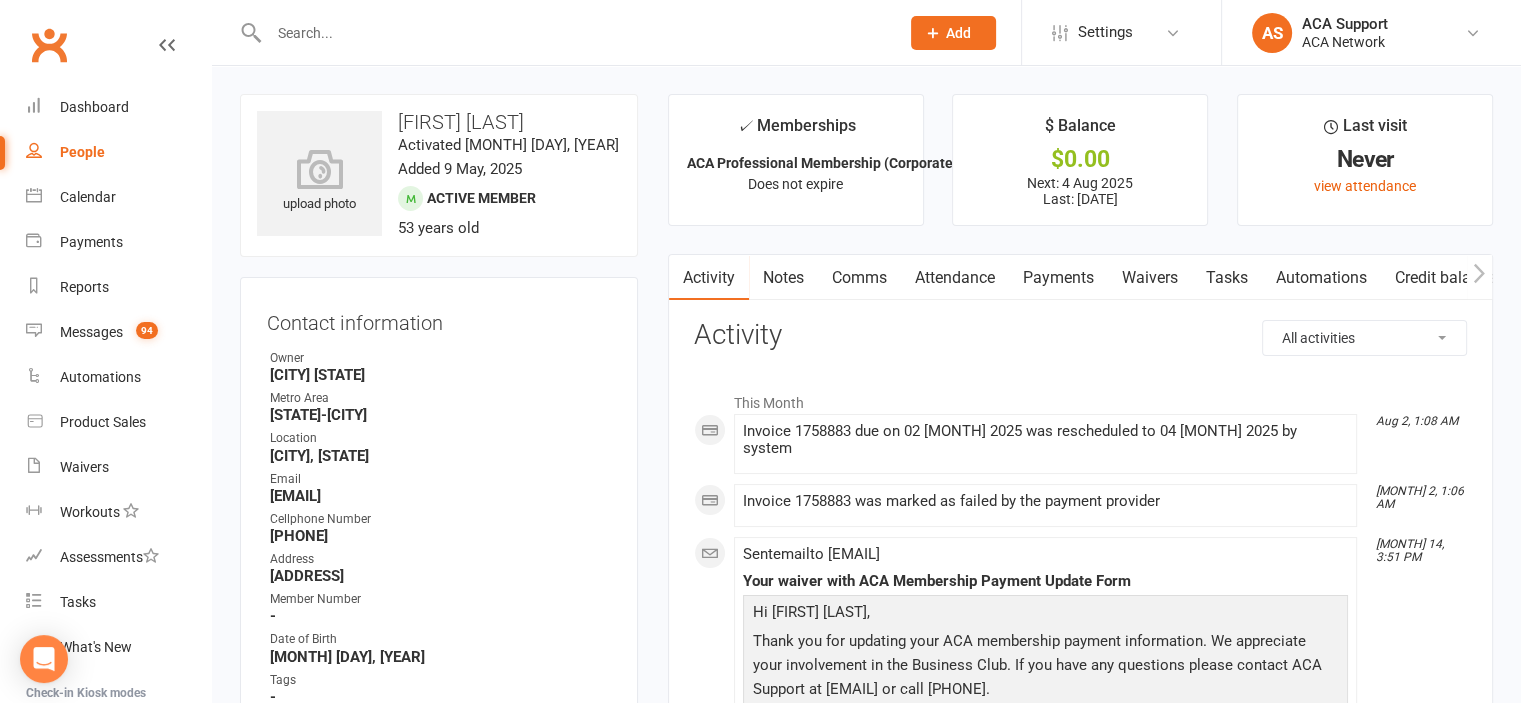 click on "Payments" at bounding box center (1058, 278) 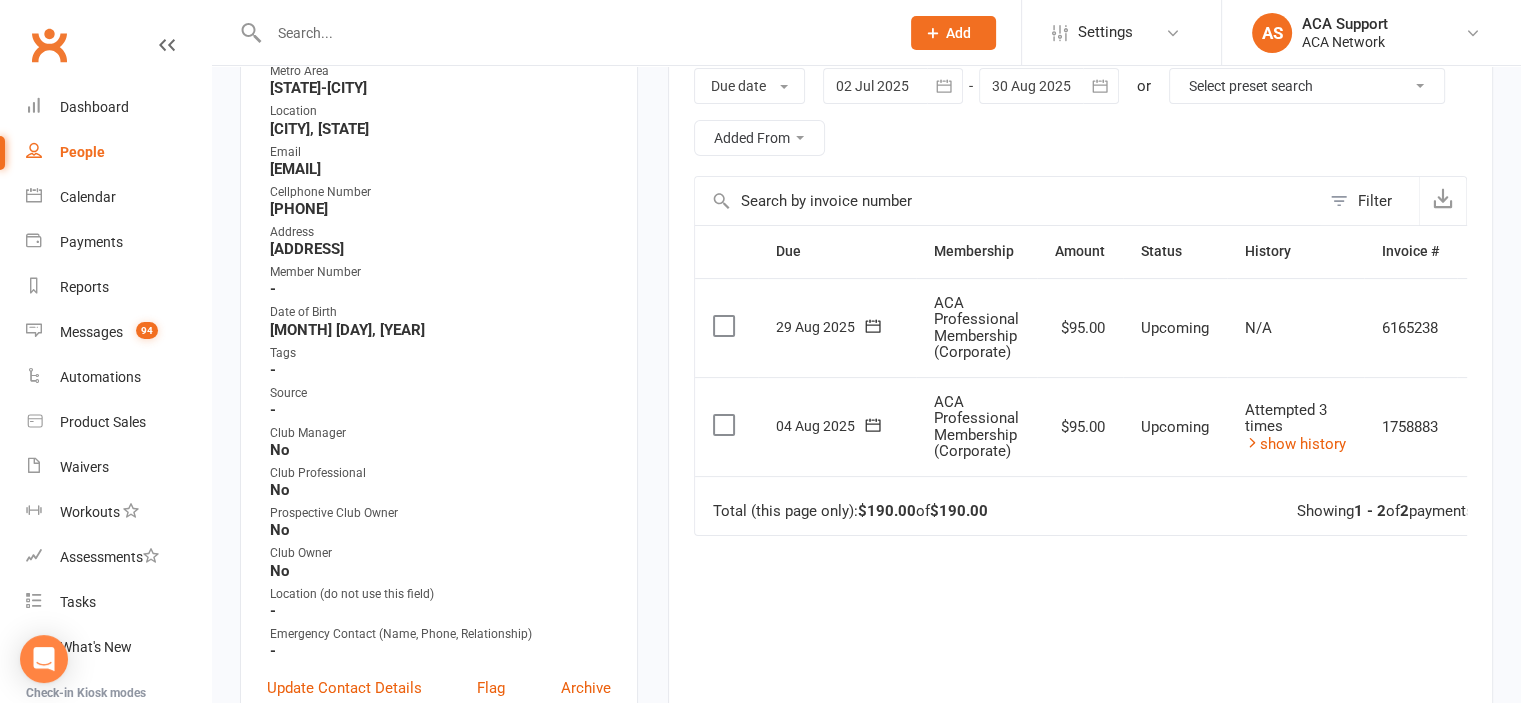 scroll, scrollTop: 364, scrollLeft: 0, axis: vertical 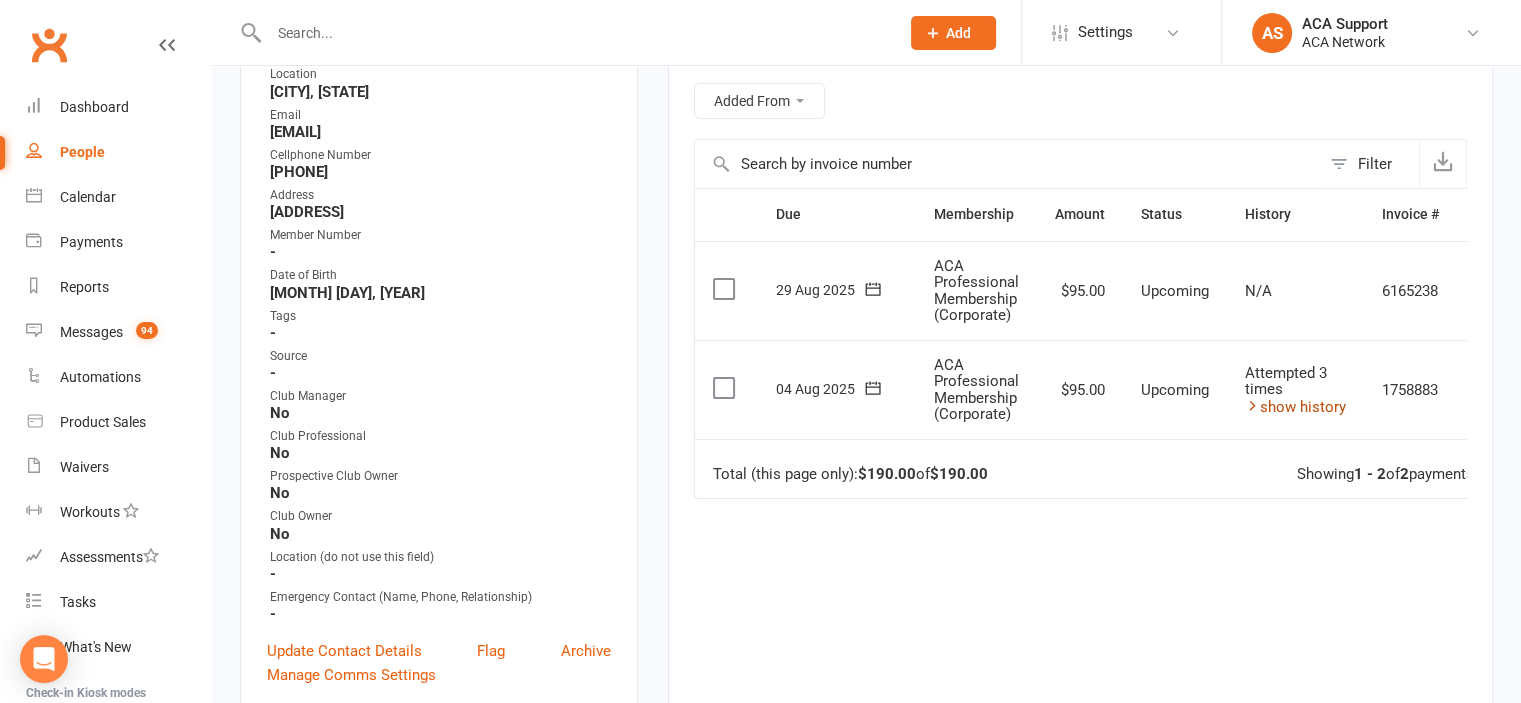 click on "show history" at bounding box center (1295, 407) 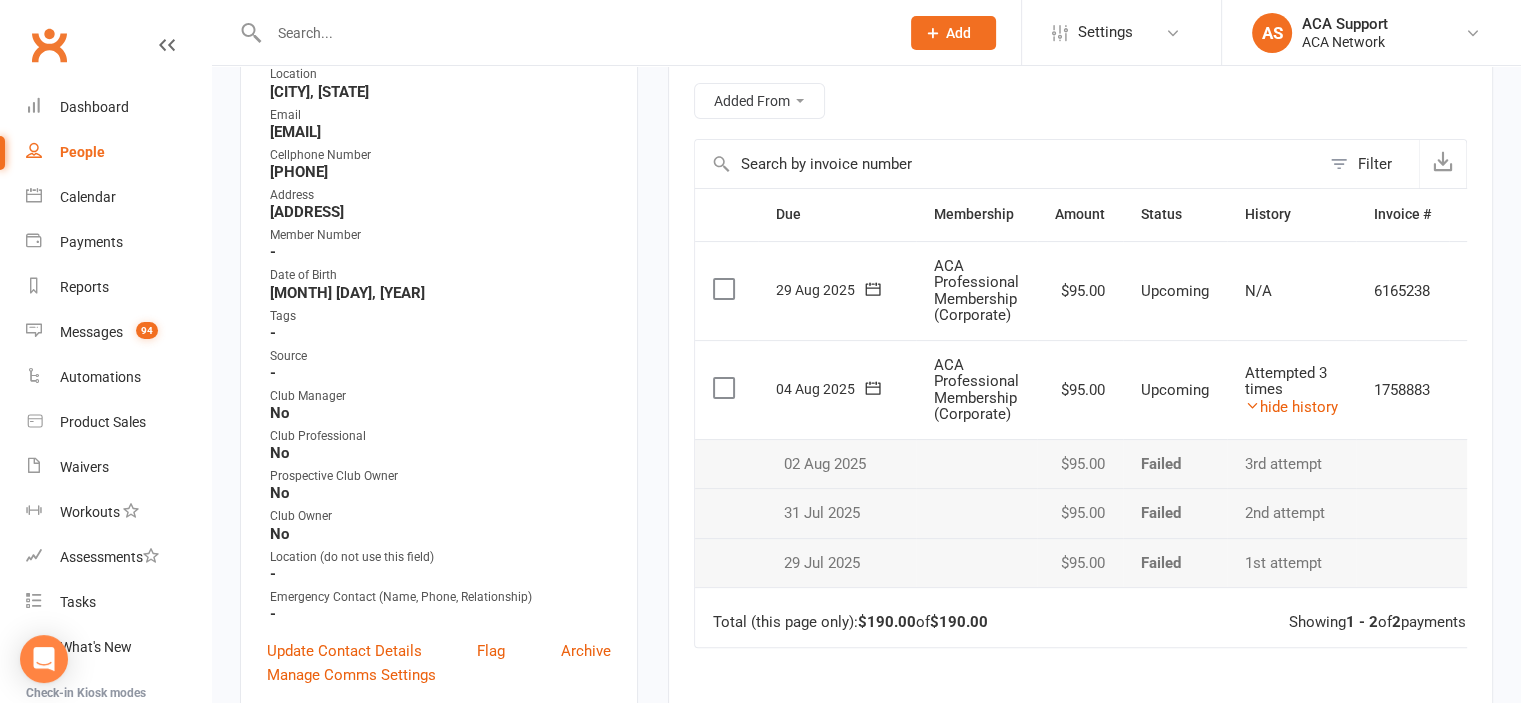 scroll, scrollTop: 3606, scrollLeft: 0, axis: vertical 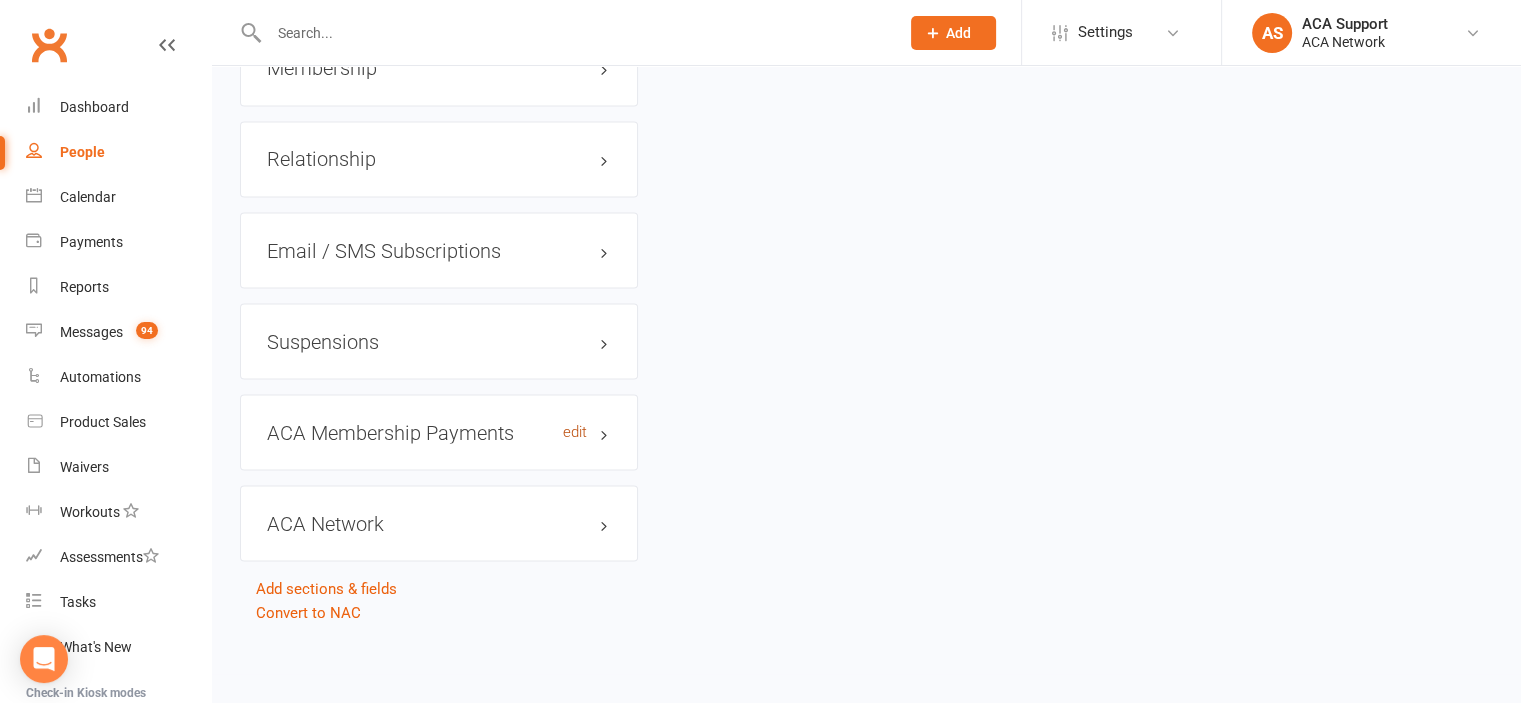 click on "edit" at bounding box center [575, 431] 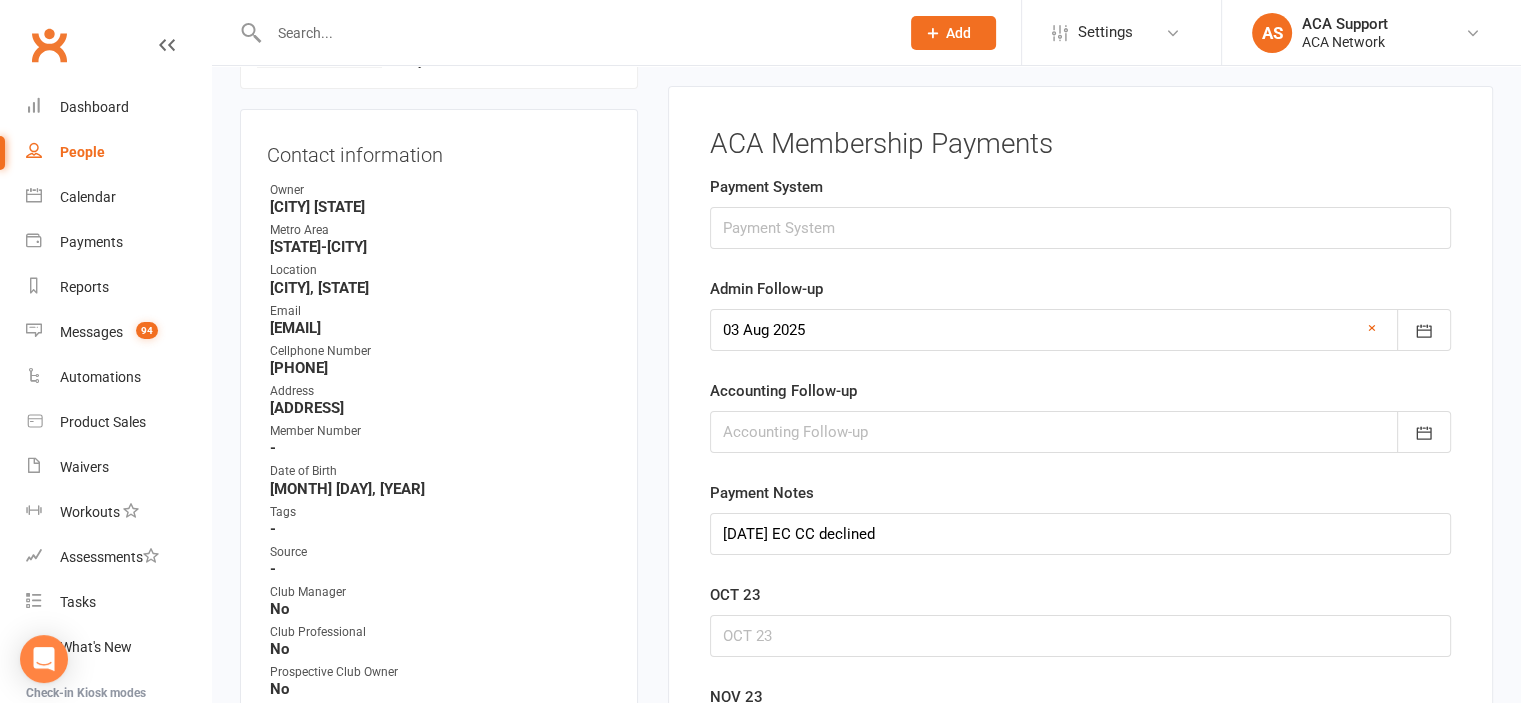 scroll, scrollTop: 152, scrollLeft: 0, axis: vertical 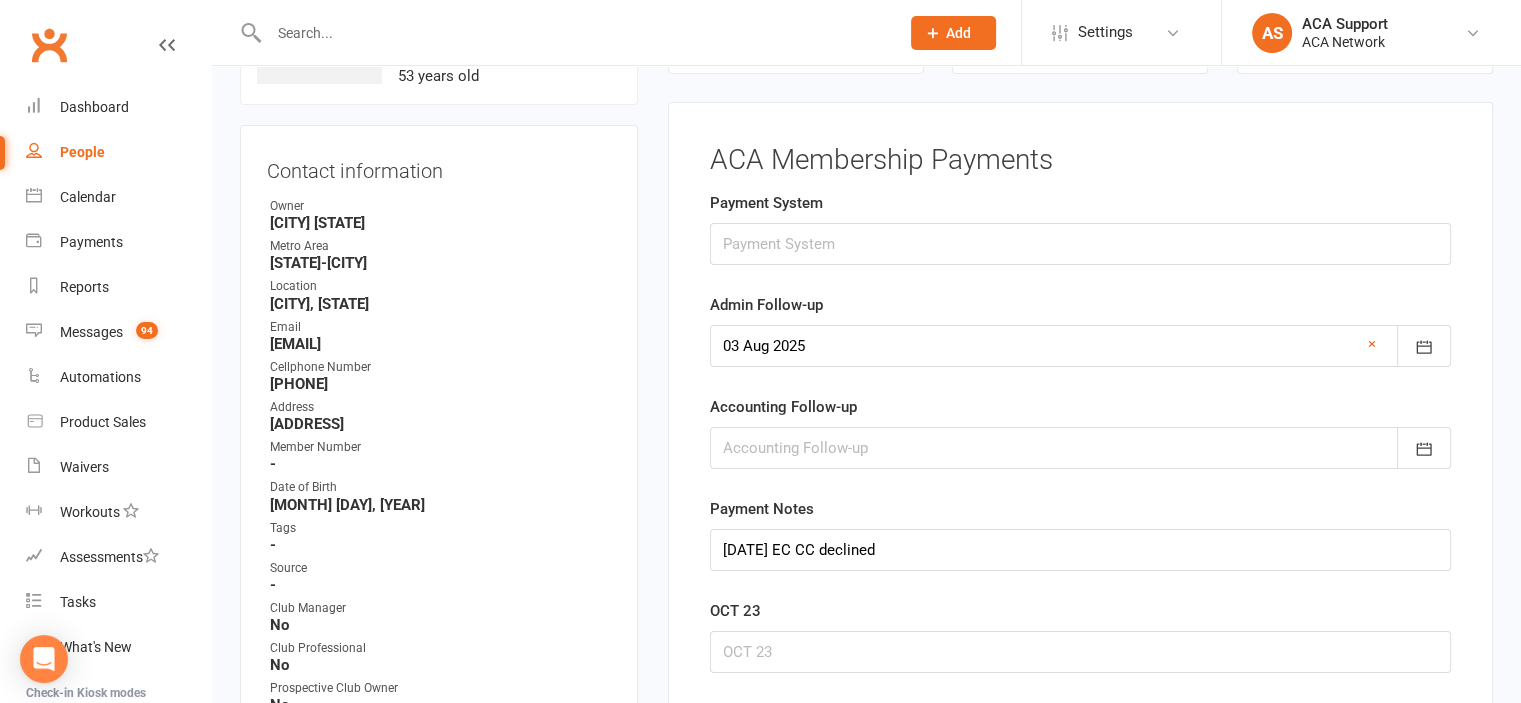click at bounding box center (574, 33) 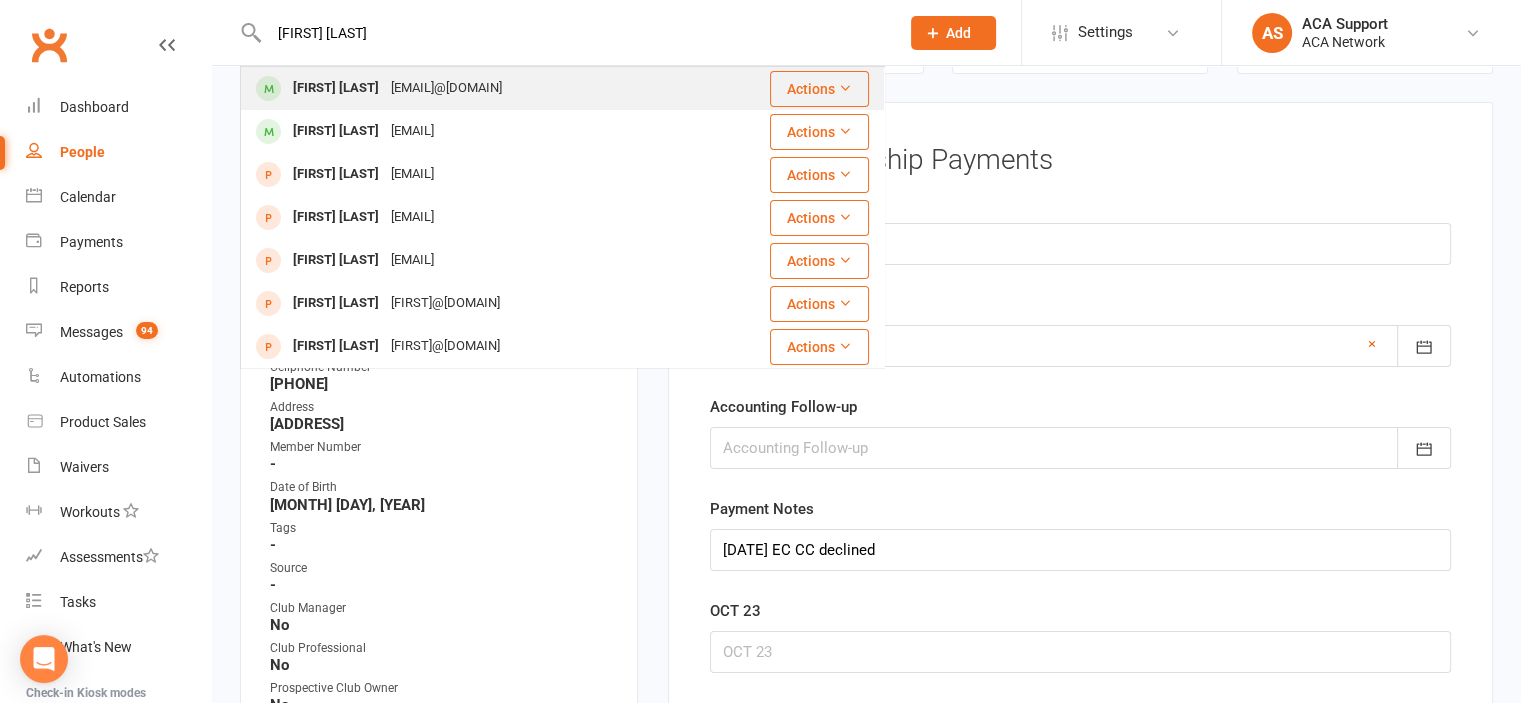 type on "[FIRST] [LAST]" 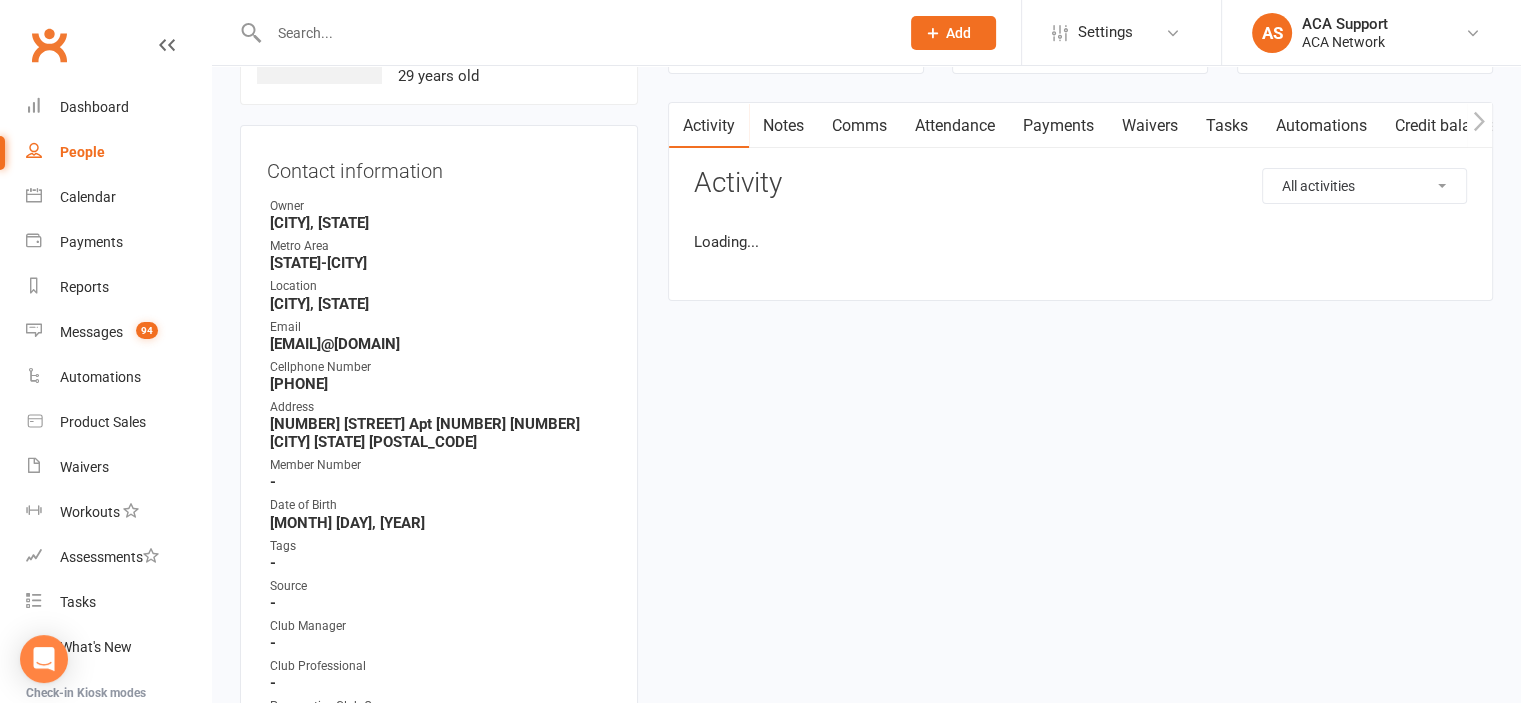 scroll, scrollTop: 0, scrollLeft: 0, axis: both 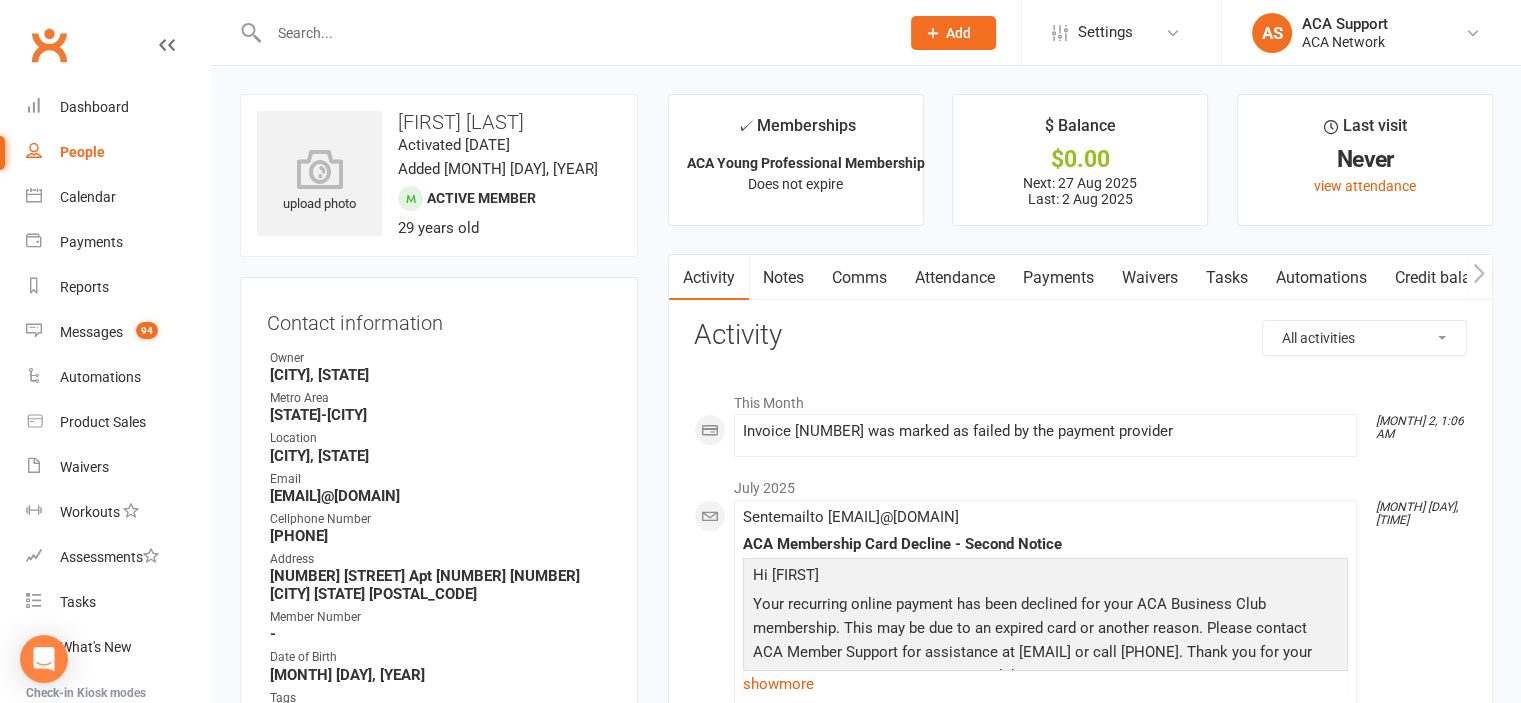 click on "Payments" at bounding box center [1058, 278] 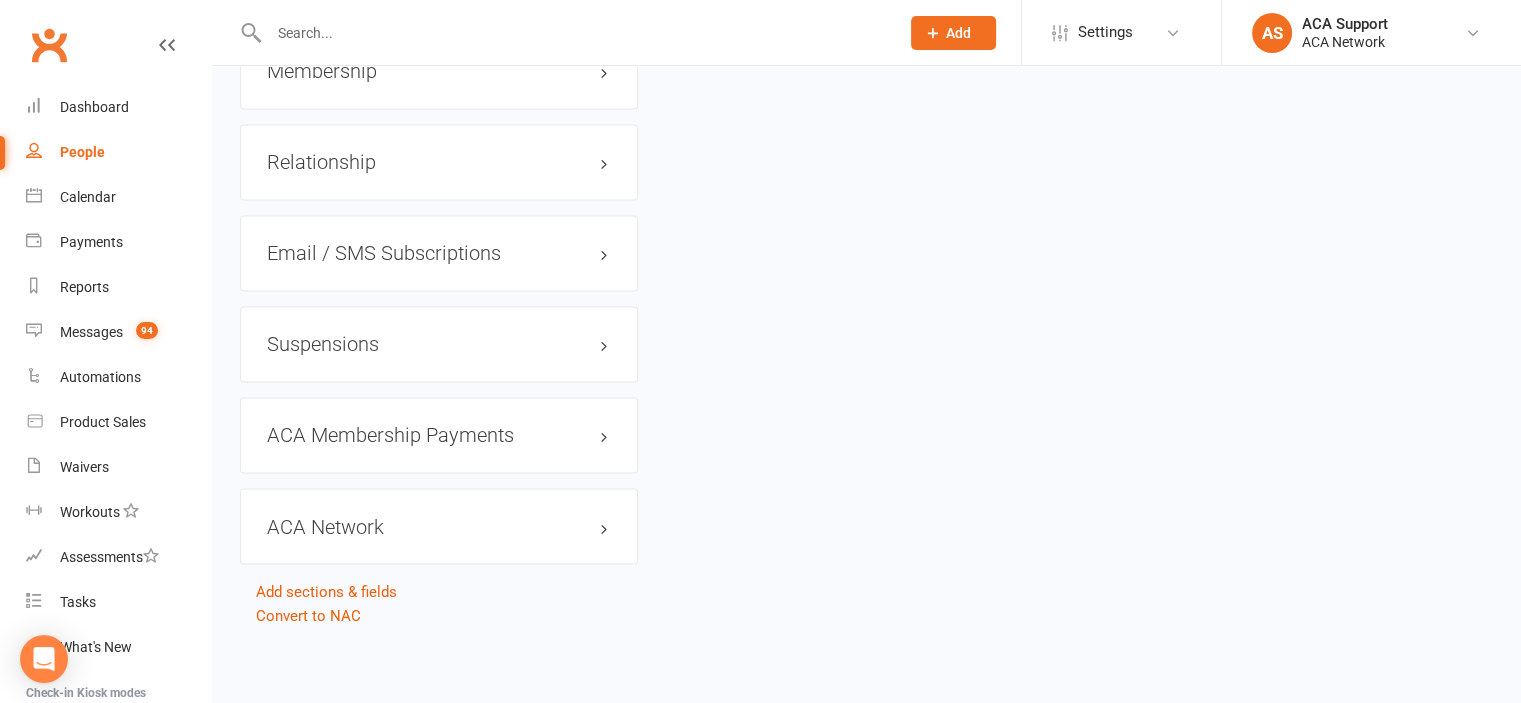 scroll, scrollTop: 3344, scrollLeft: 0, axis: vertical 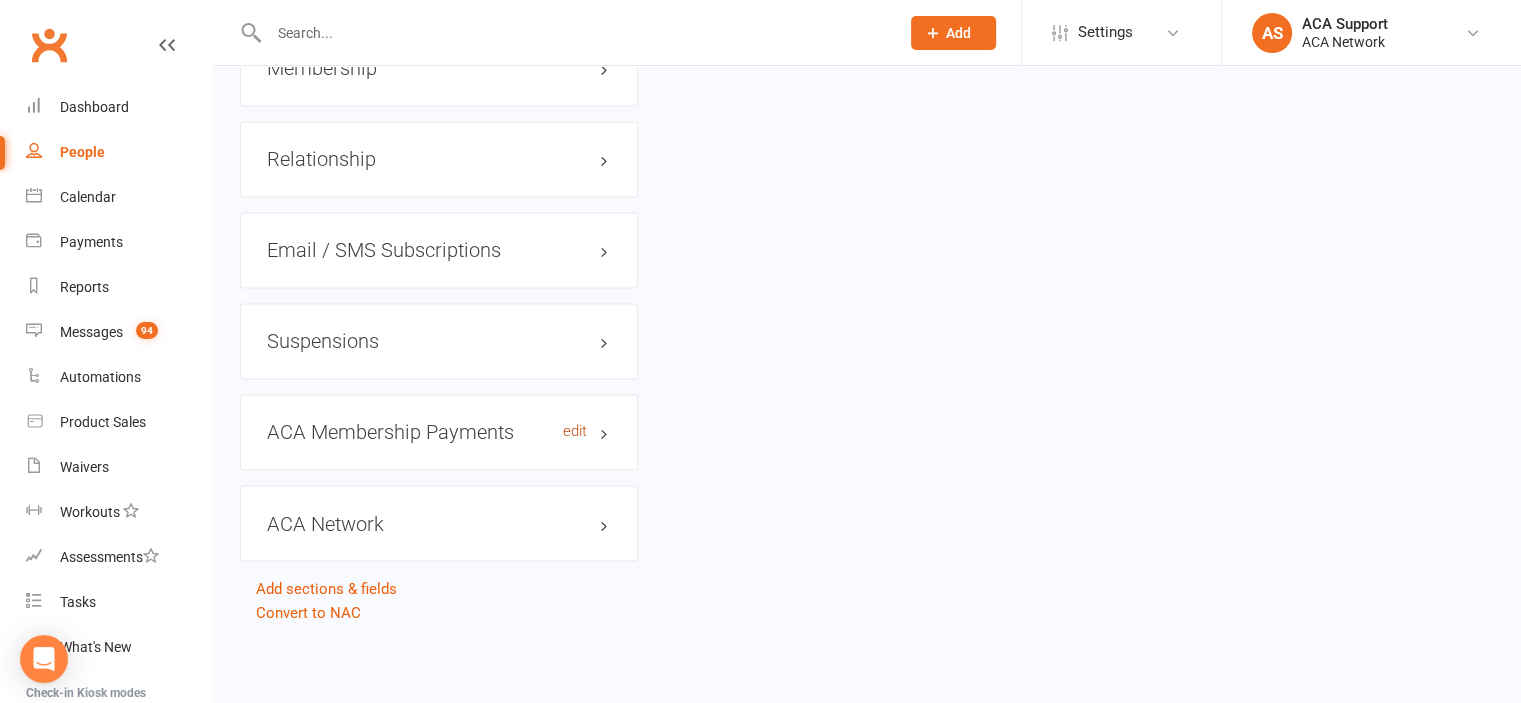 click on "edit" at bounding box center [575, 431] 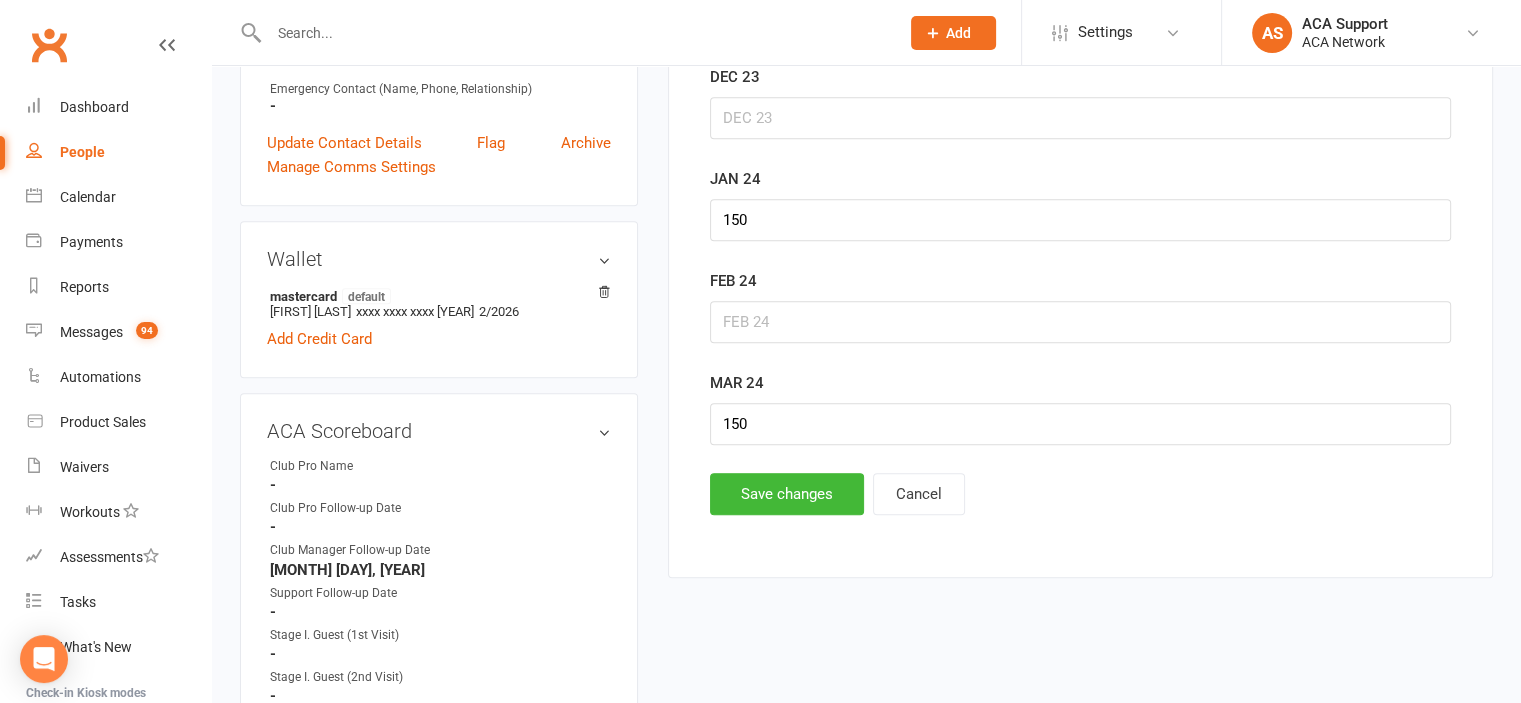 scroll, scrollTop: 152, scrollLeft: 0, axis: vertical 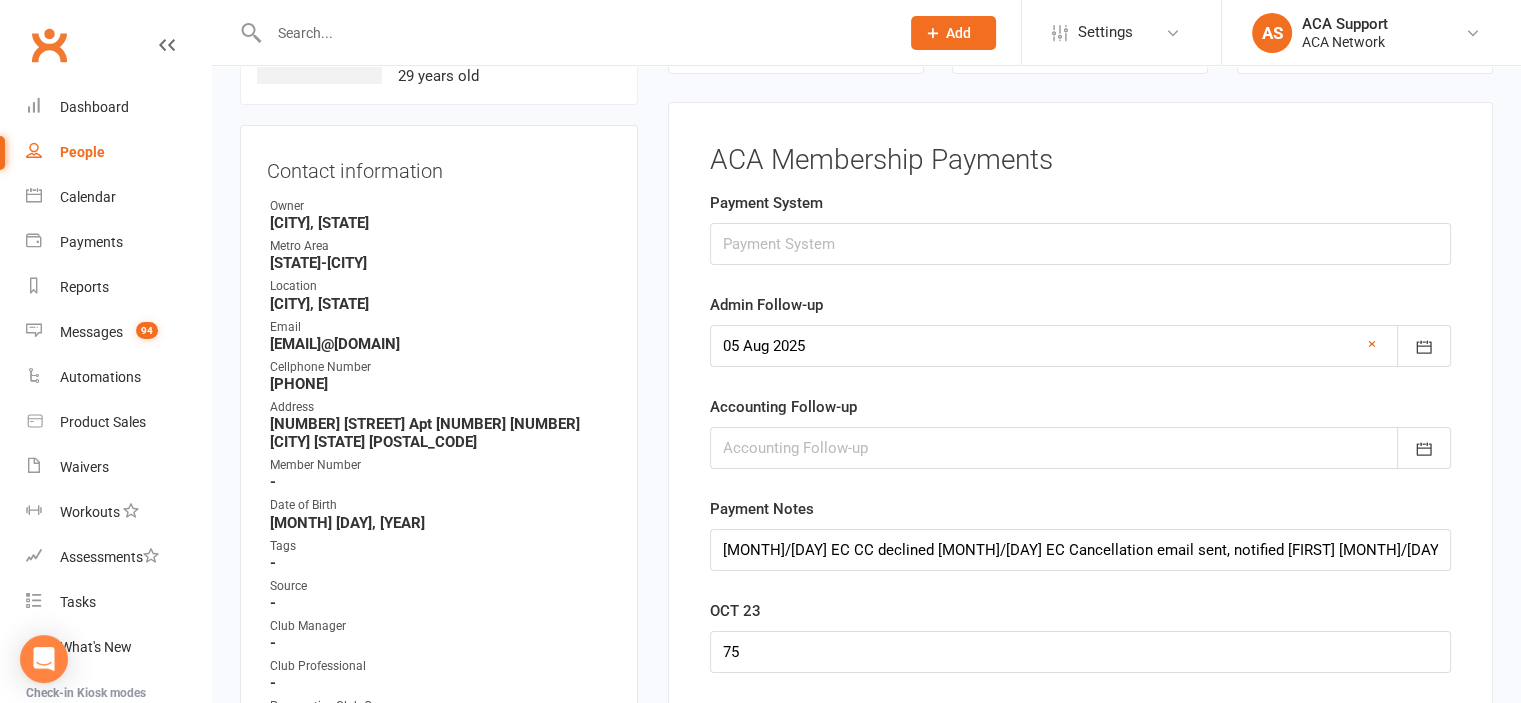 click at bounding box center (574, 33) 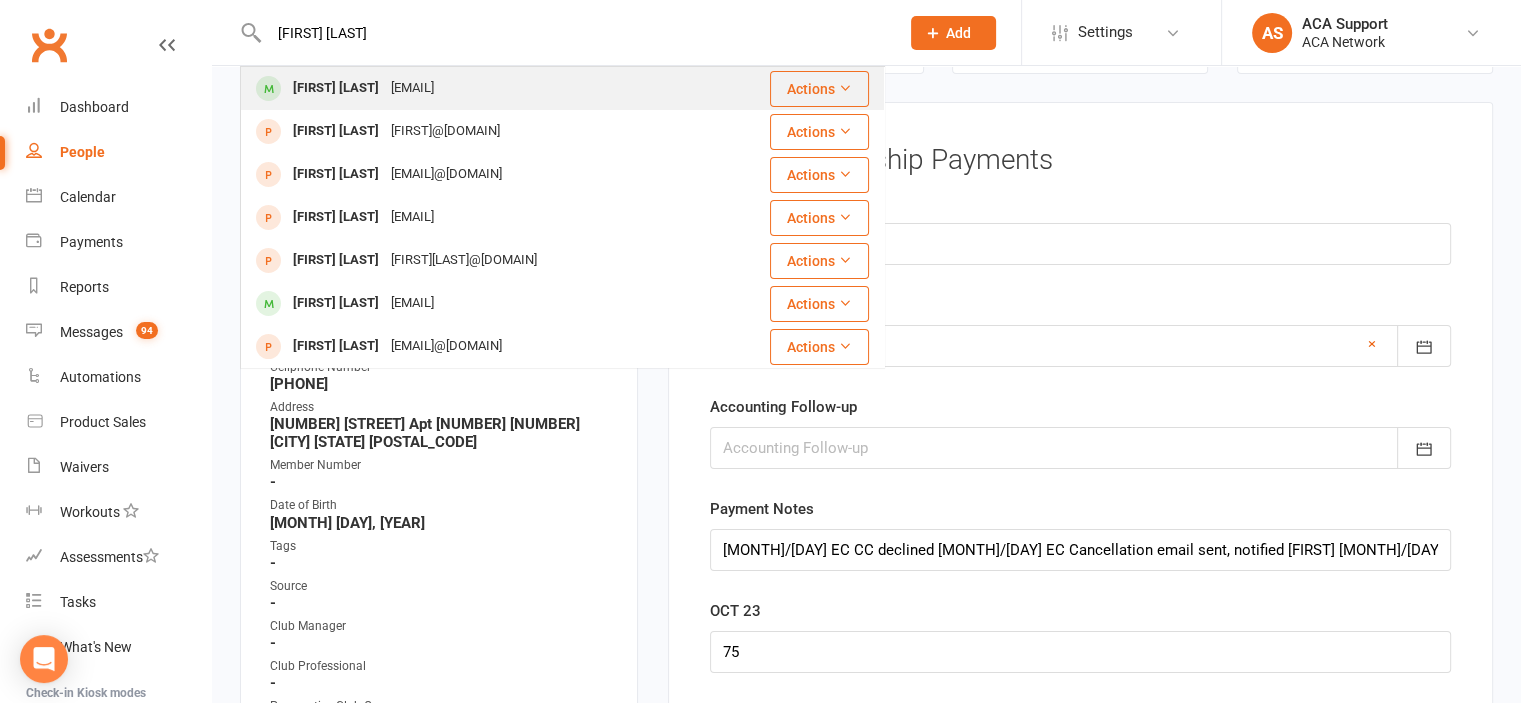 type on "[FIRST] [LAST]" 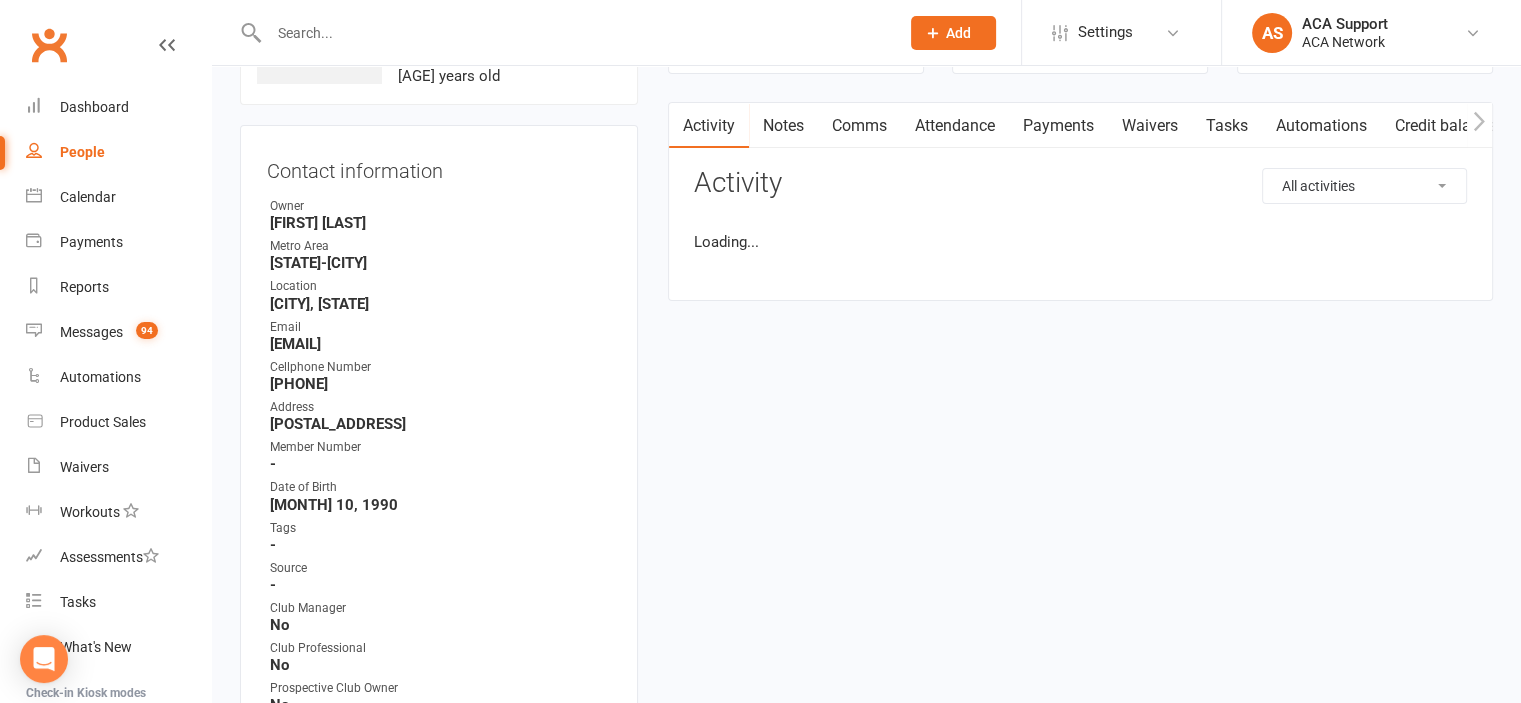 scroll, scrollTop: 0, scrollLeft: 0, axis: both 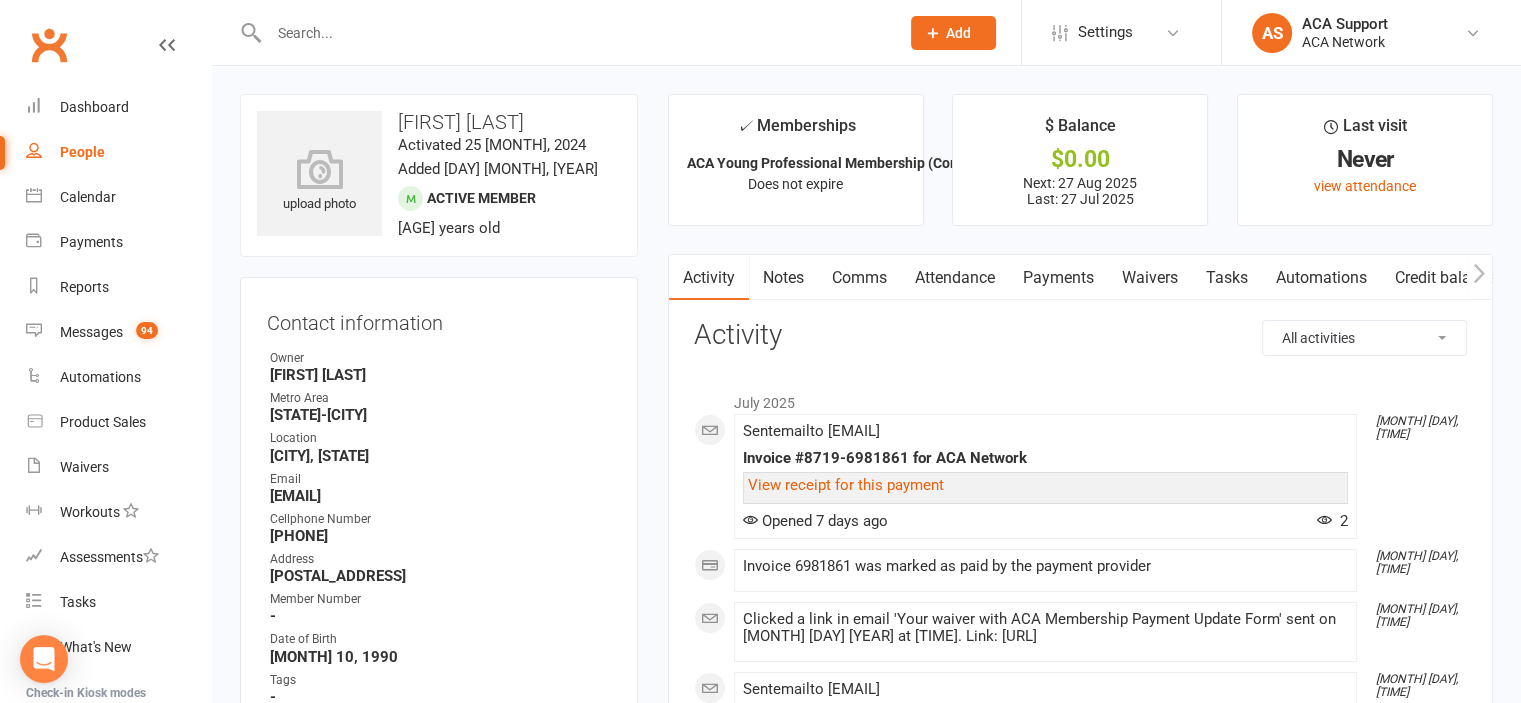 click on "Payments" at bounding box center [1058, 278] 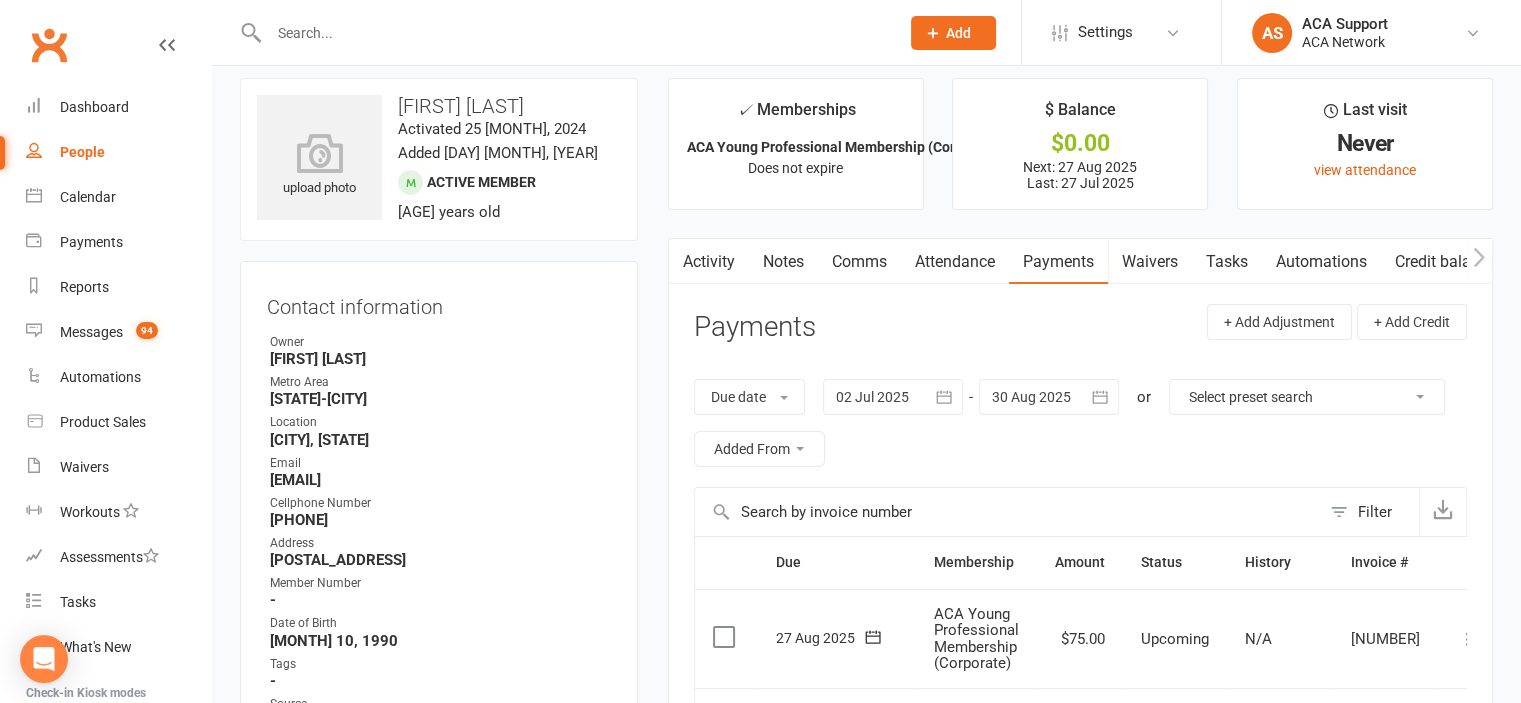 scroll, scrollTop: 0, scrollLeft: 0, axis: both 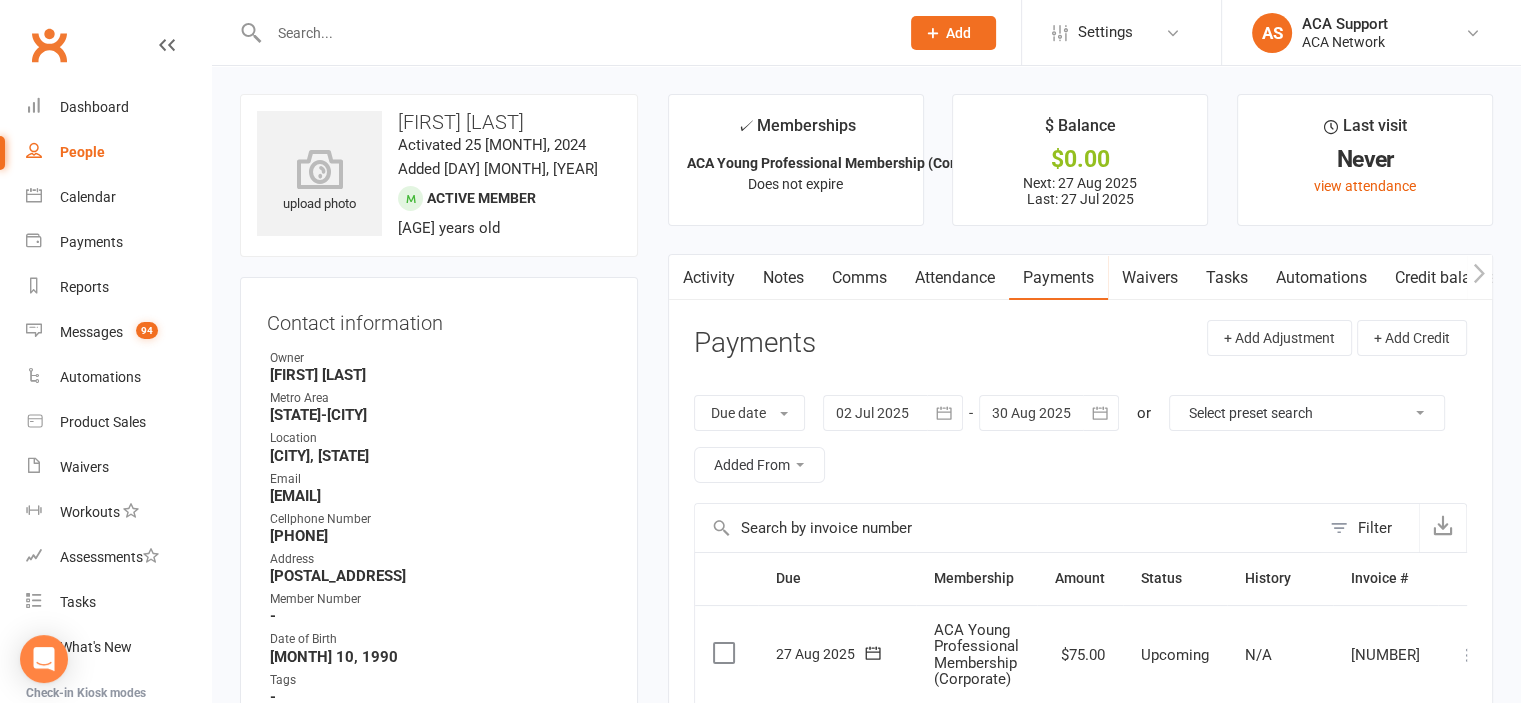 click at bounding box center [574, 33] 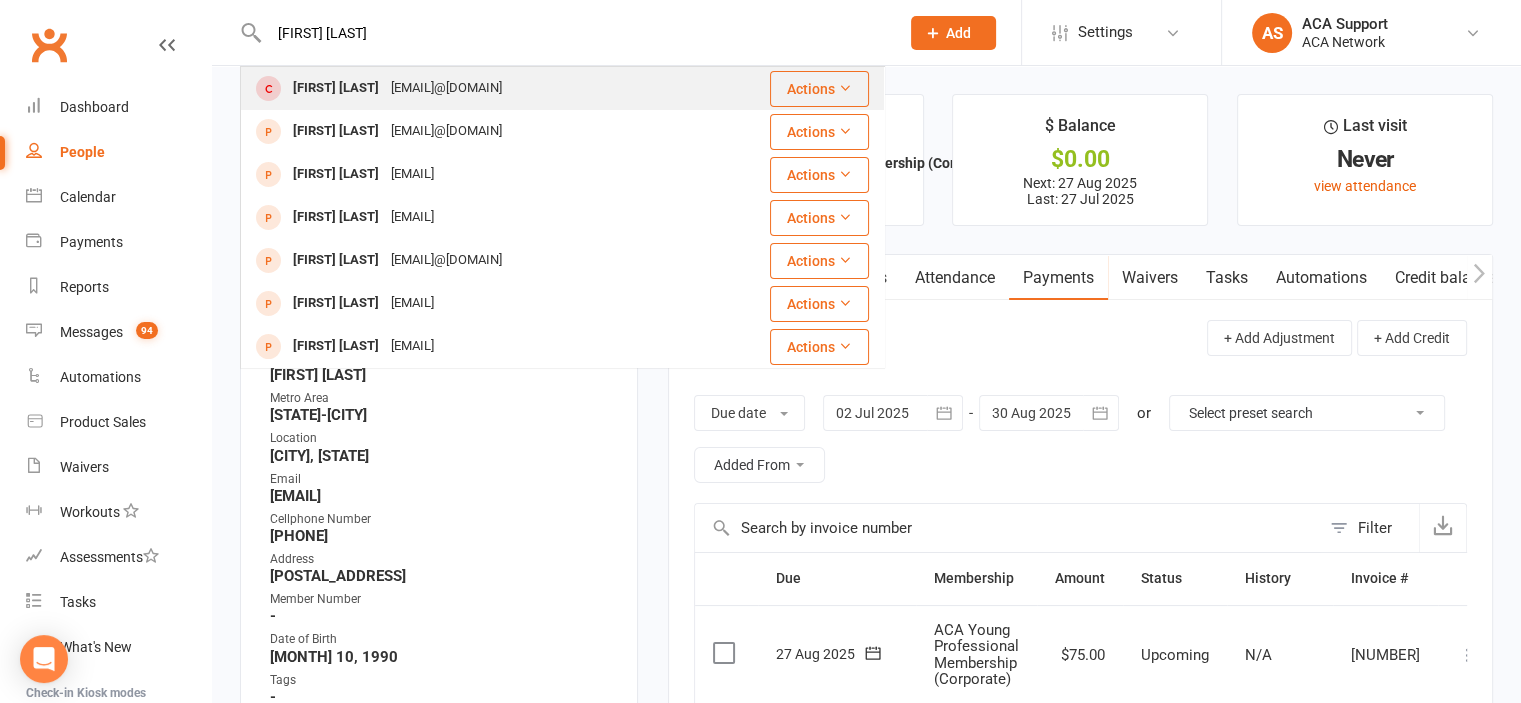 type on "[FIRST] [LAST]" 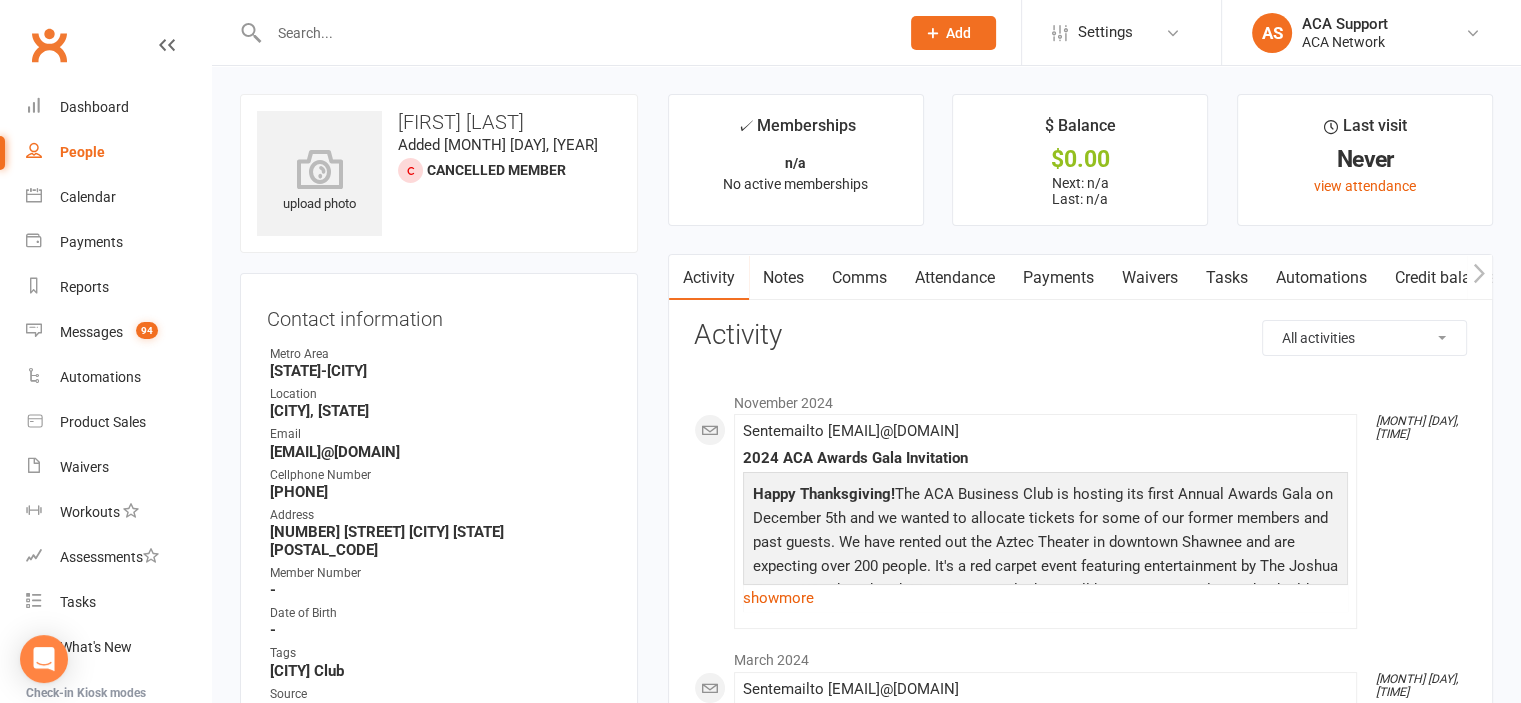 click on "Payments" at bounding box center [1058, 278] 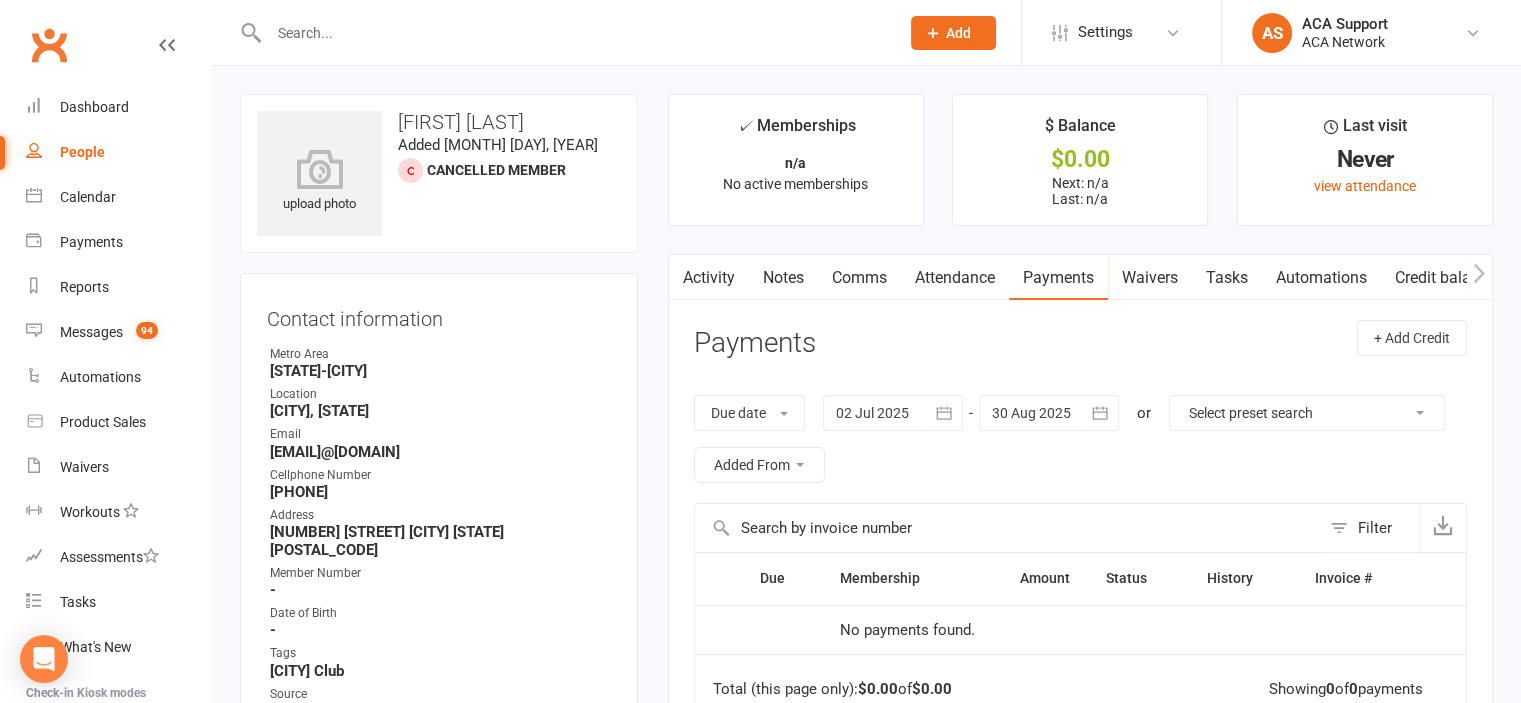 click on "Waivers" at bounding box center [1150, 278] 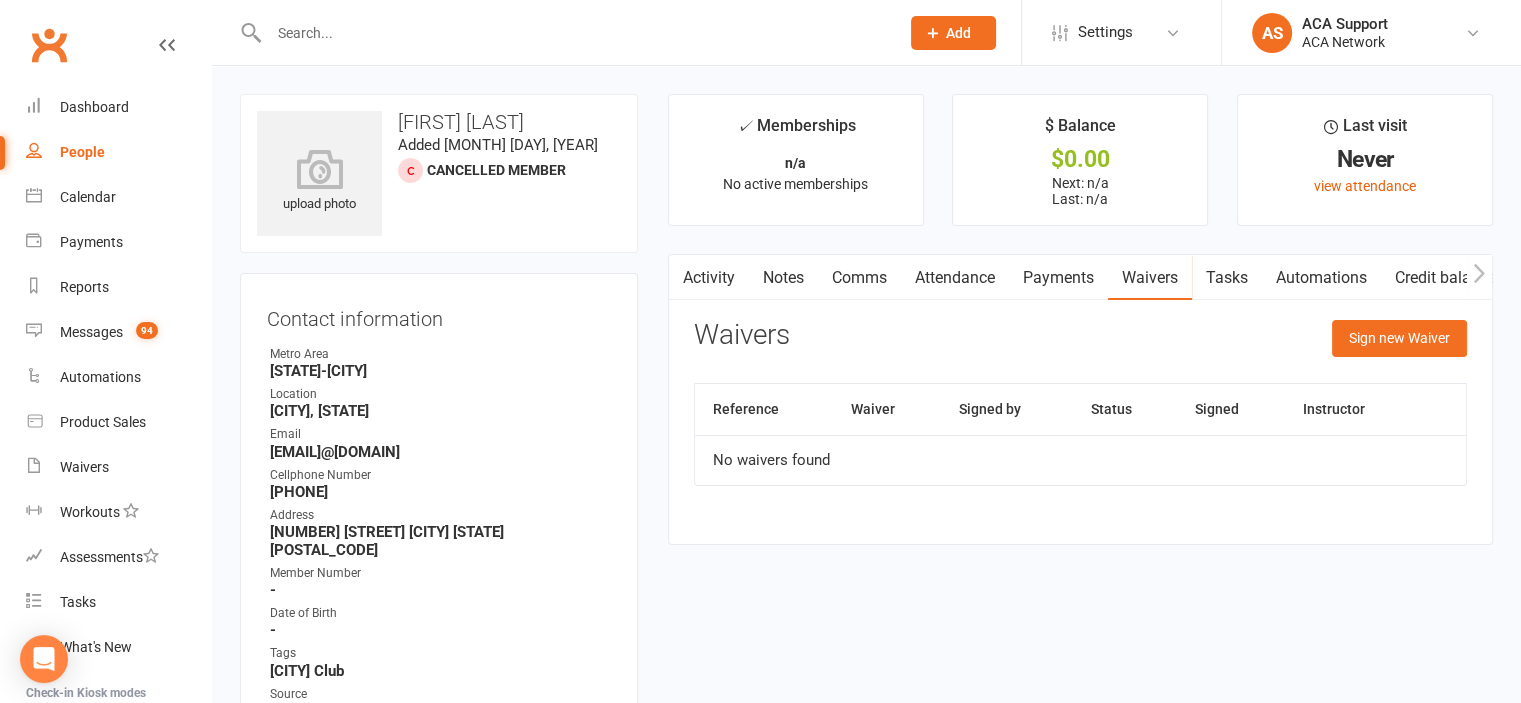 click on "Payments" at bounding box center [1058, 278] 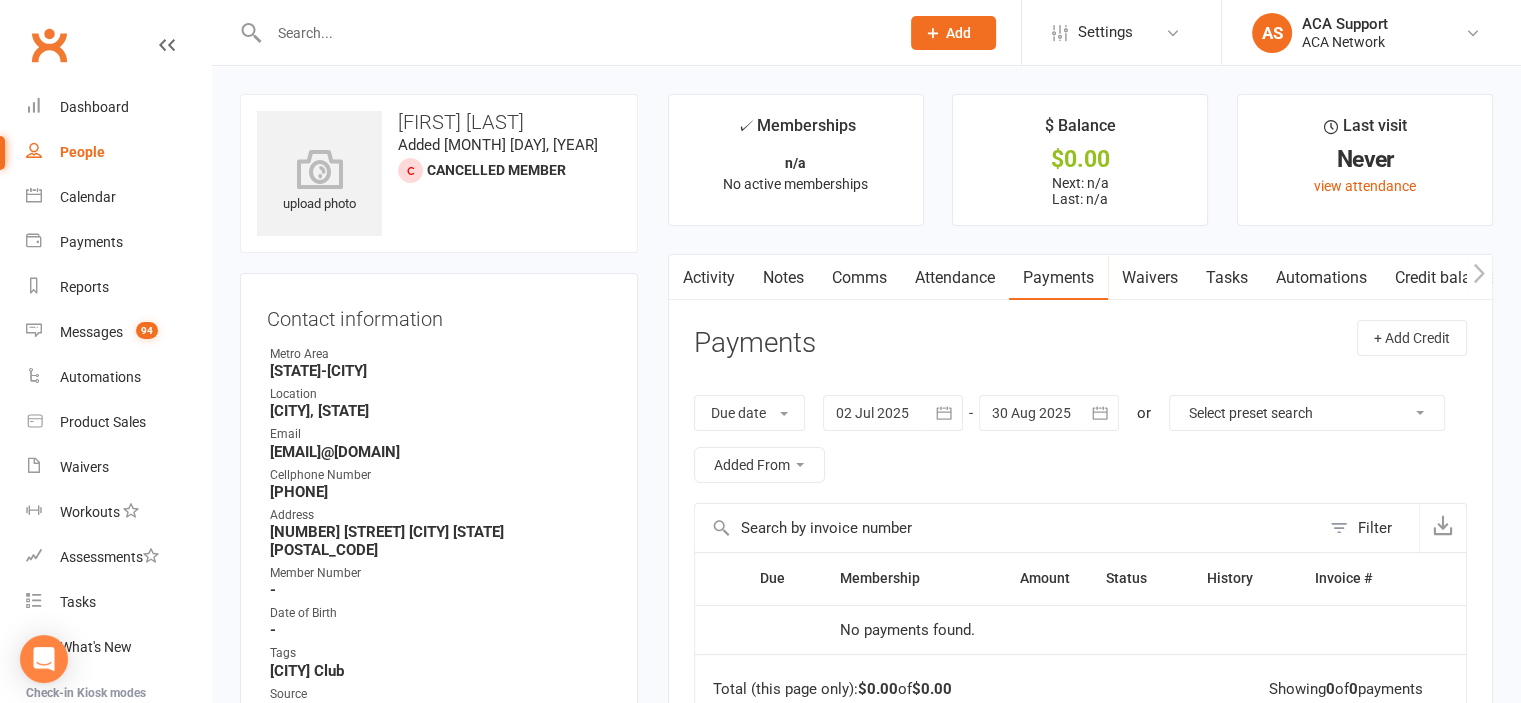 click 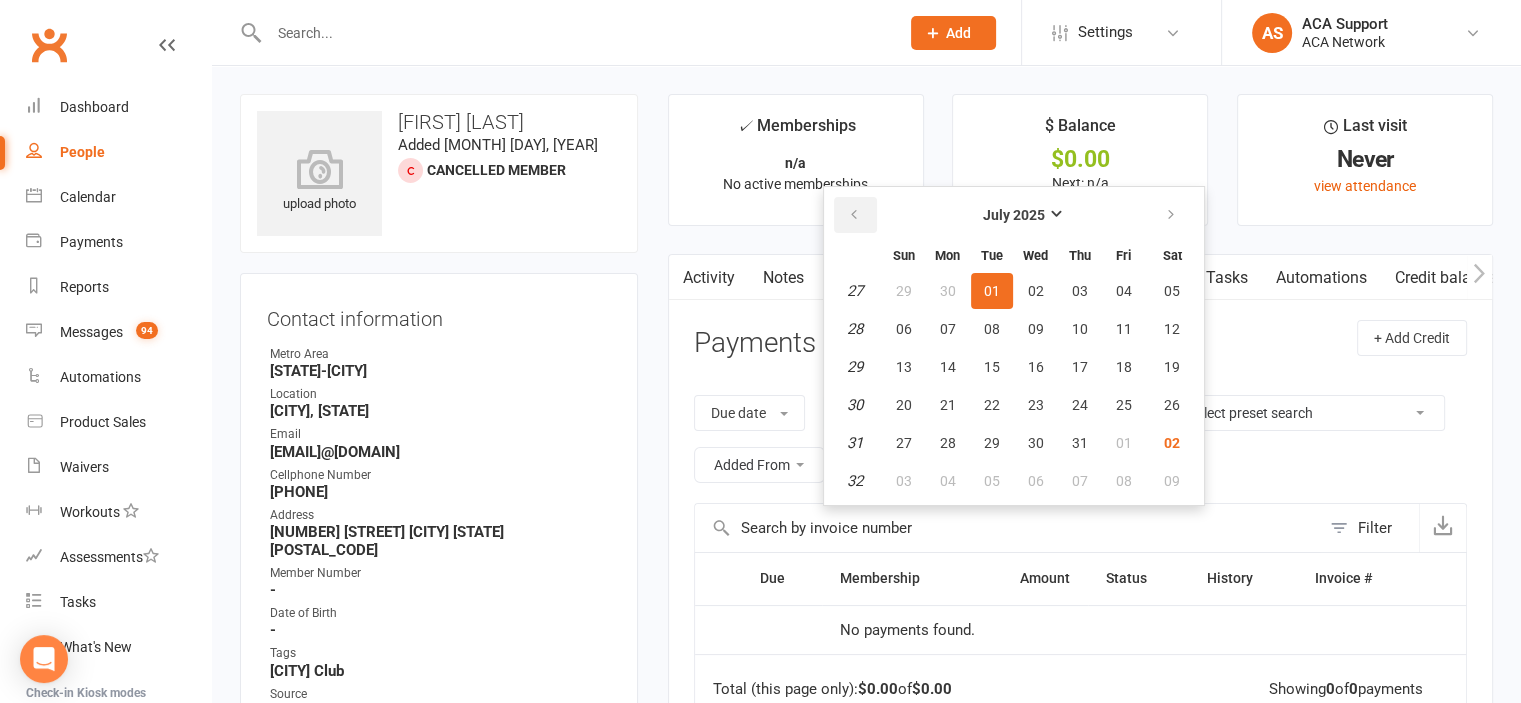 click at bounding box center (854, 215) 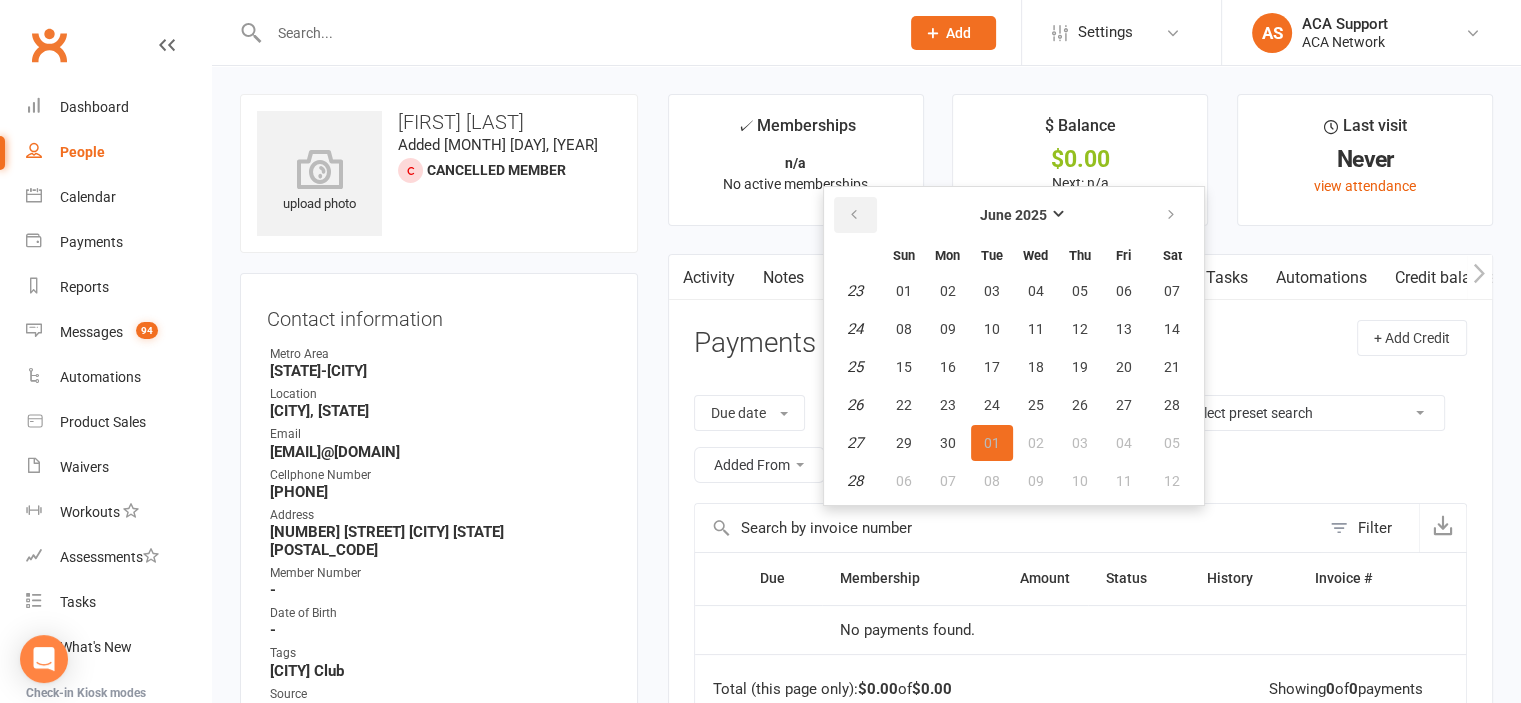 click at bounding box center [854, 215] 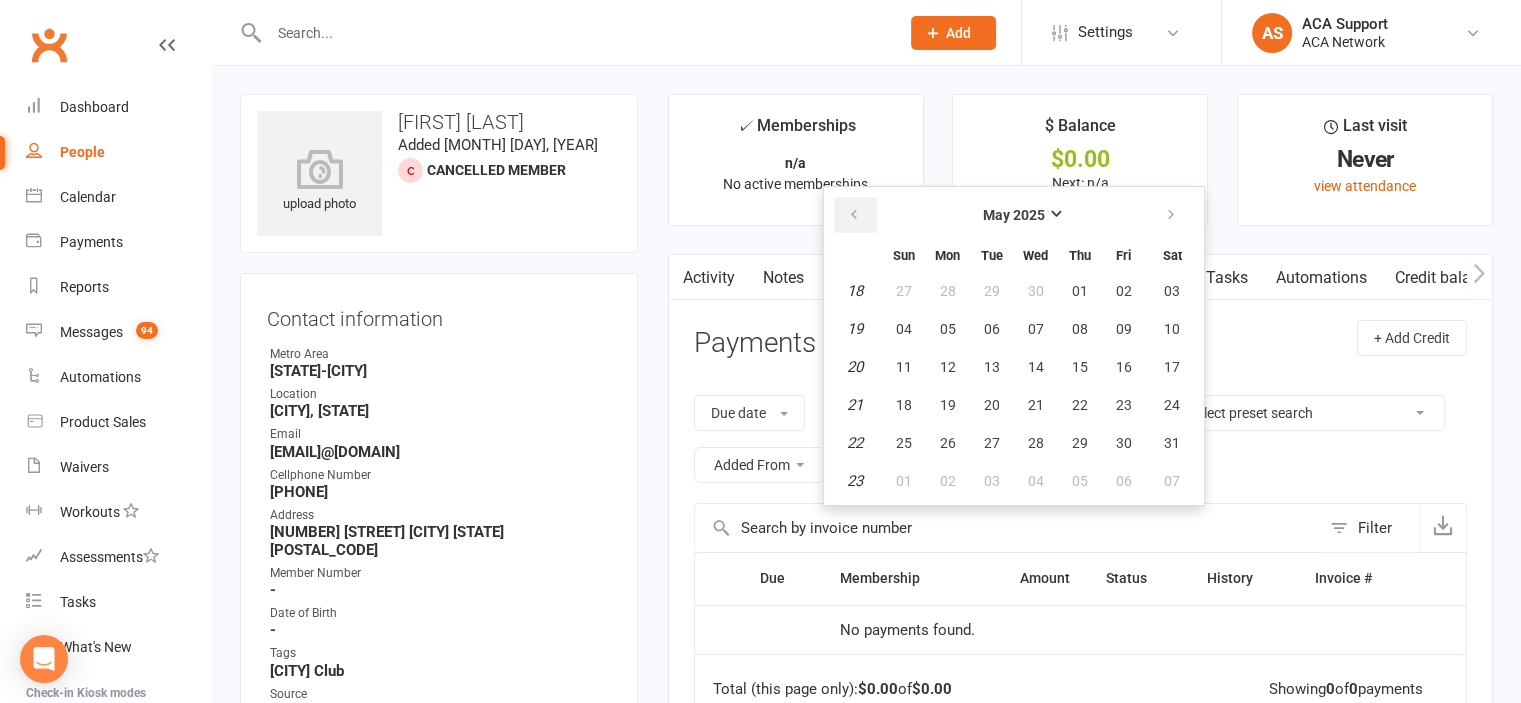 click at bounding box center [854, 215] 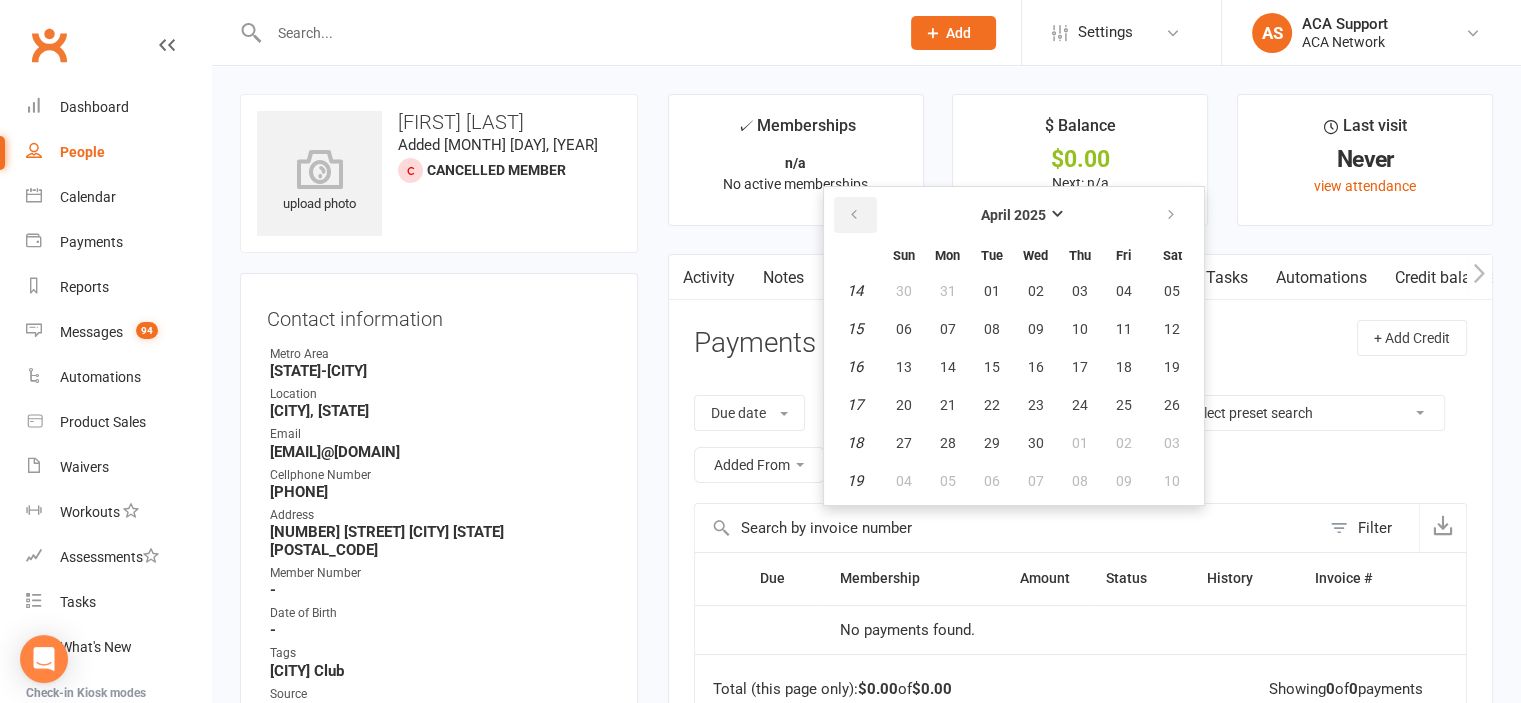 click at bounding box center (854, 215) 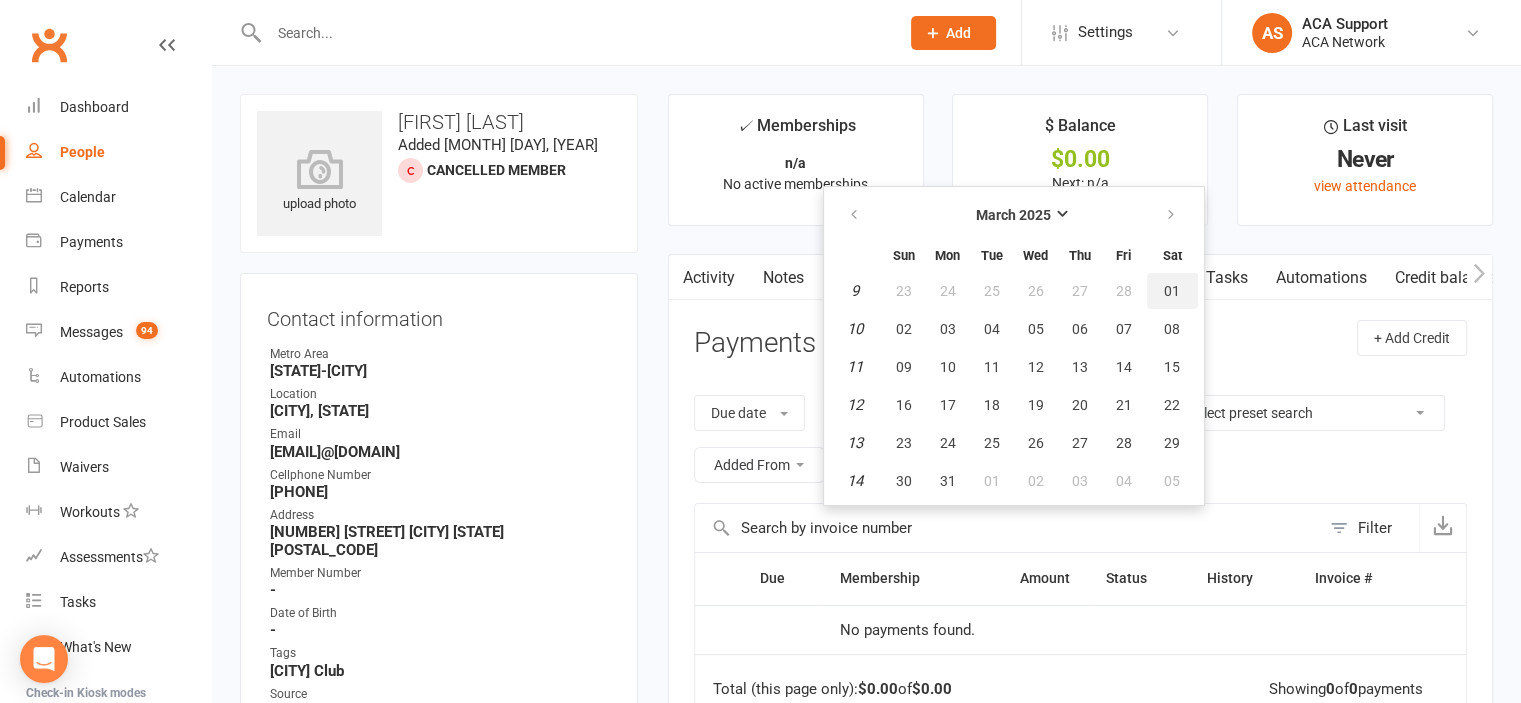 click on "01" at bounding box center (1172, 291) 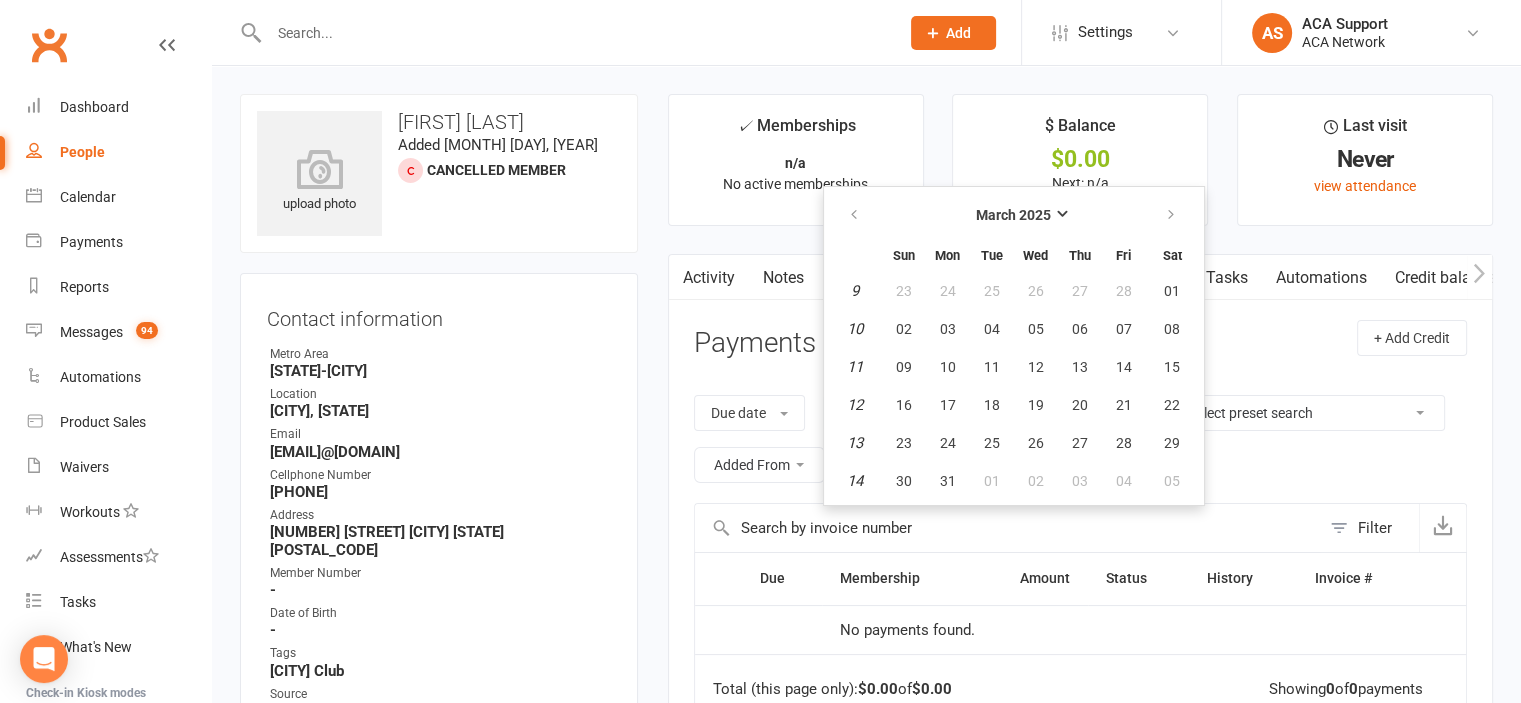 type on "01 Mar 2025" 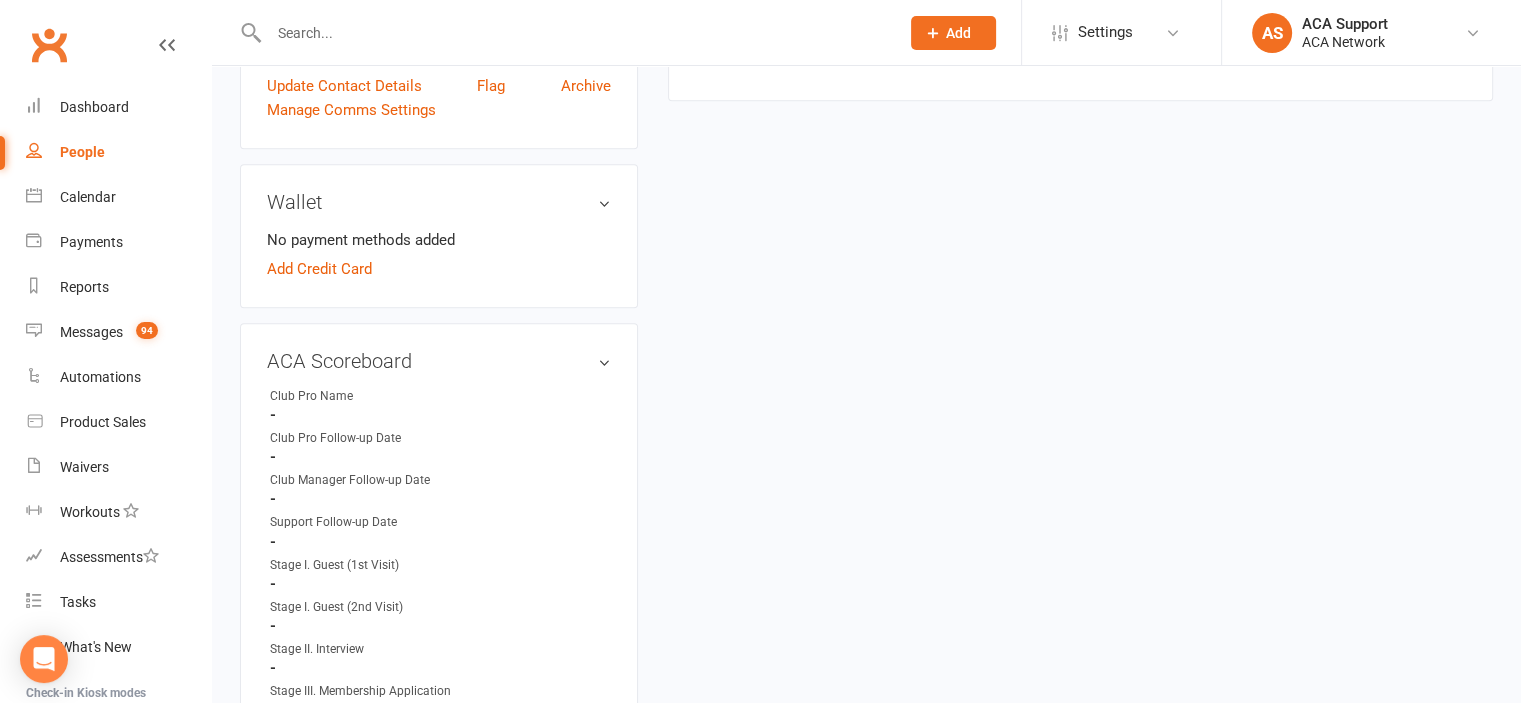 scroll, scrollTop: 0, scrollLeft: 0, axis: both 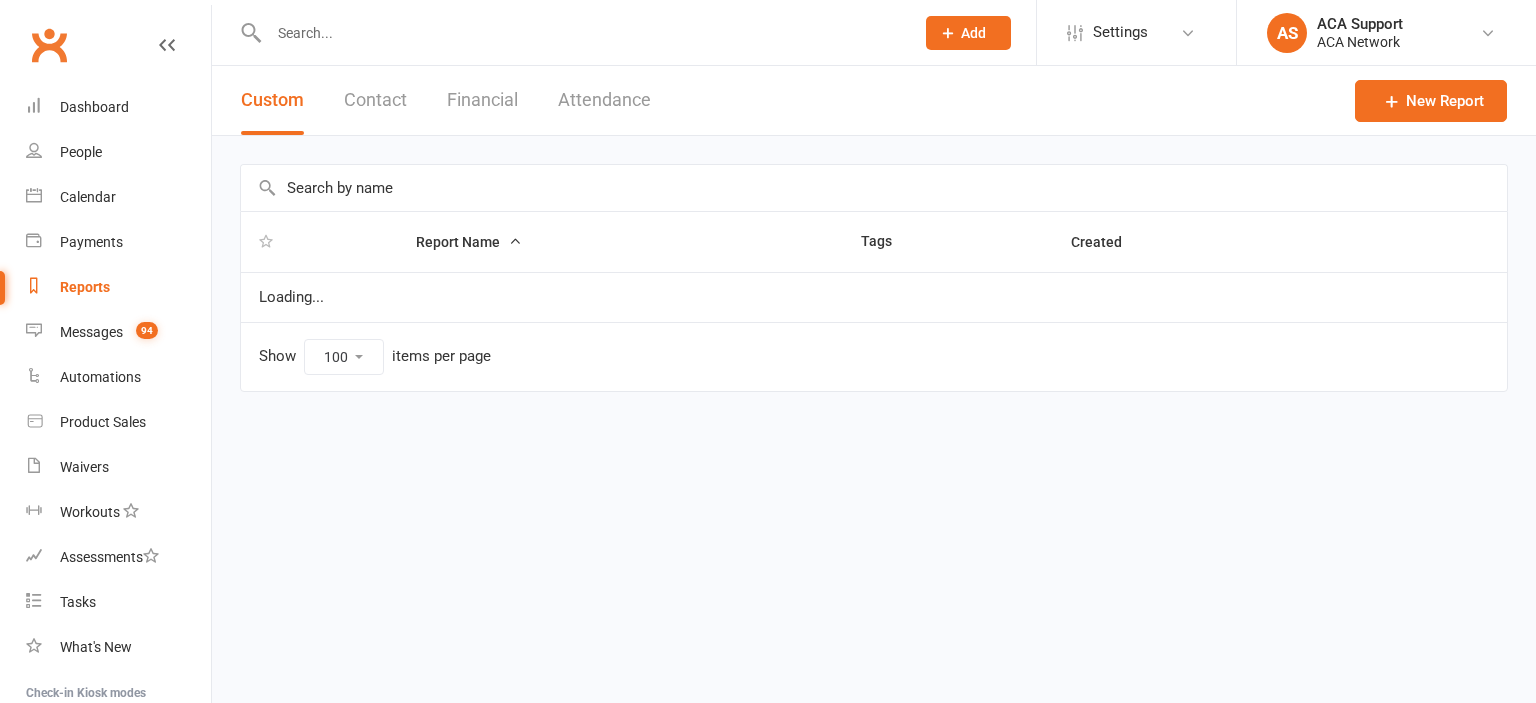 select on "100" 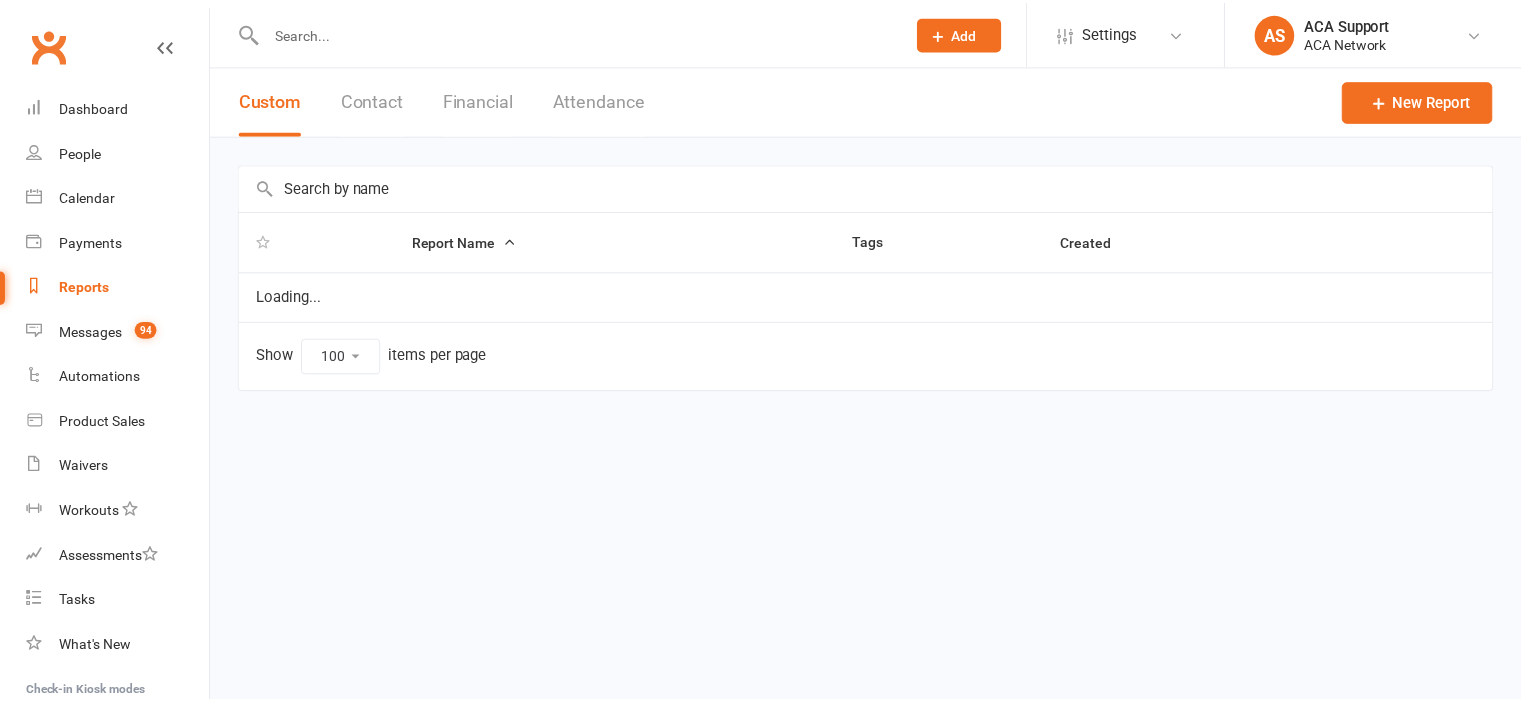 scroll, scrollTop: 0, scrollLeft: 0, axis: both 